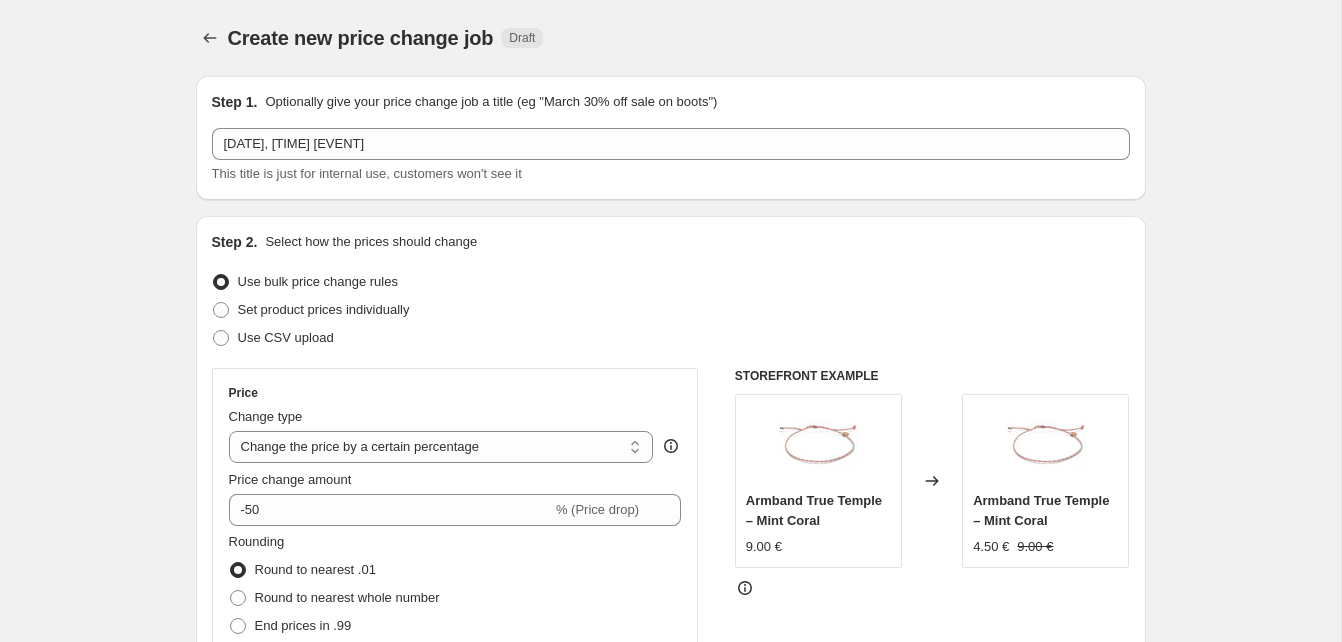 select on "percentage" 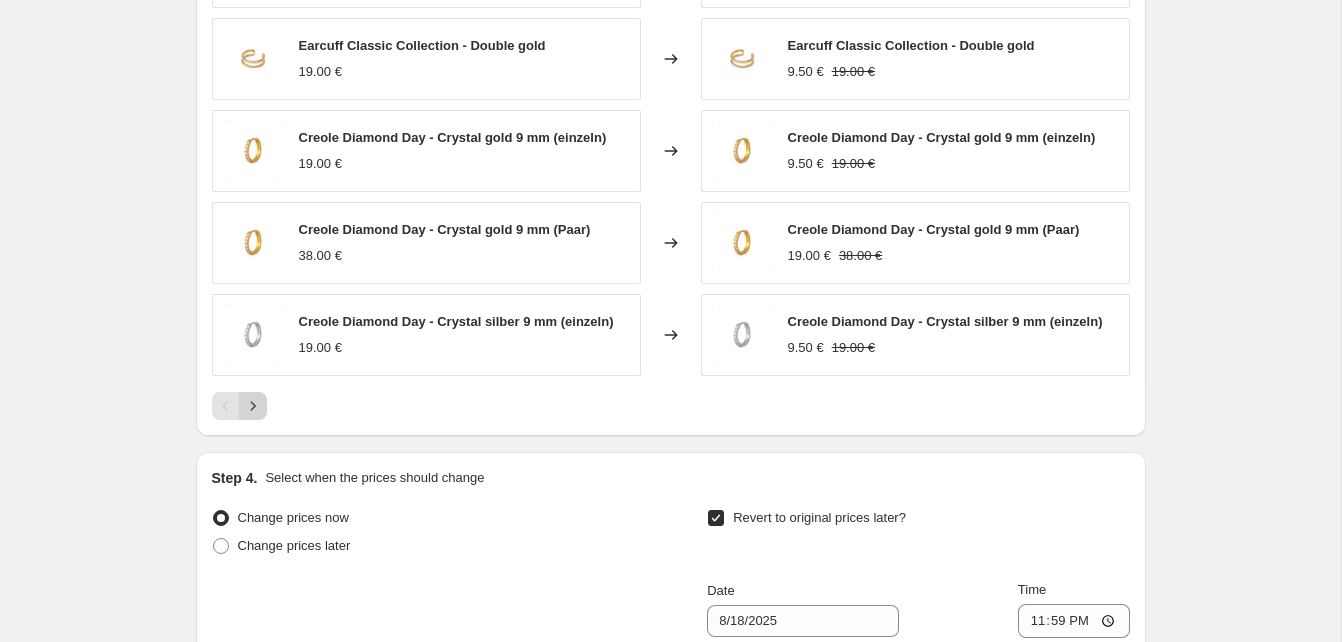 click 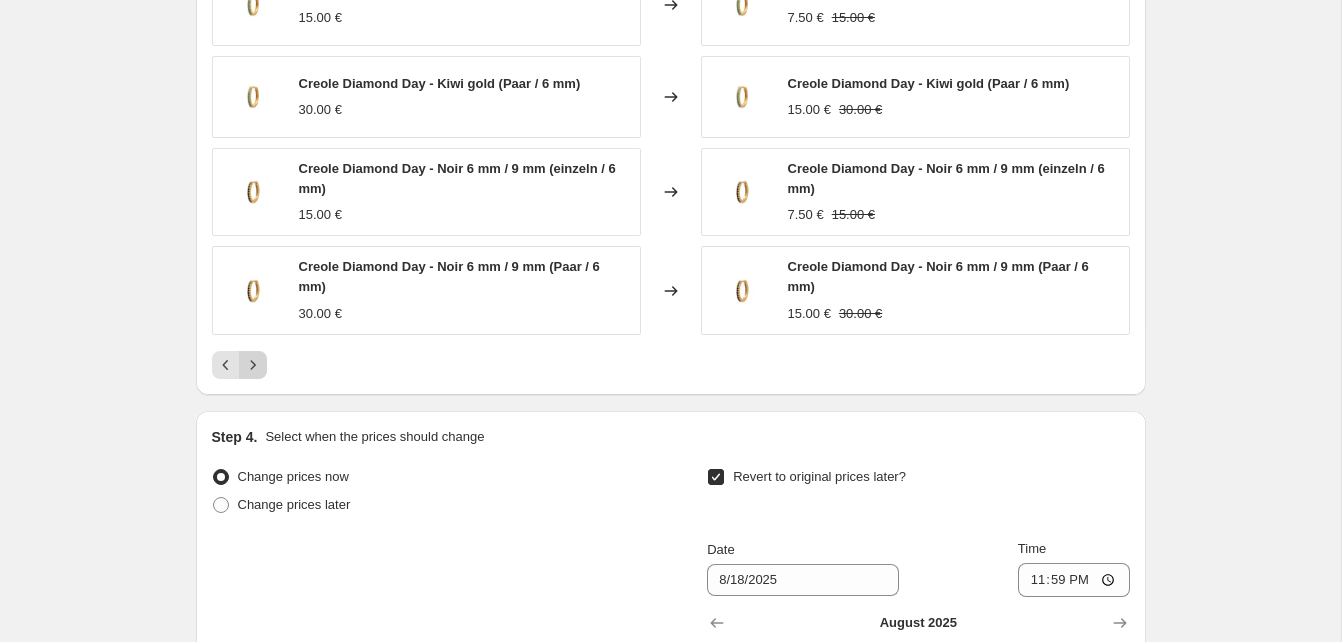 scroll, scrollTop: 1488, scrollLeft: 0, axis: vertical 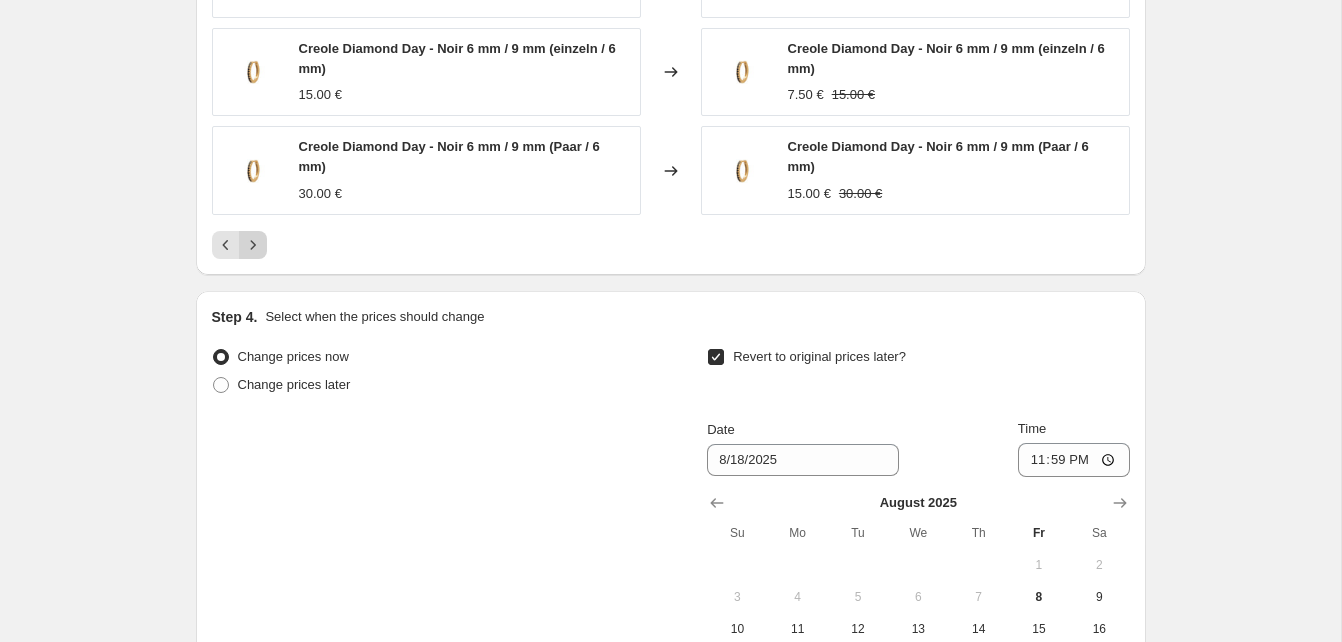 click 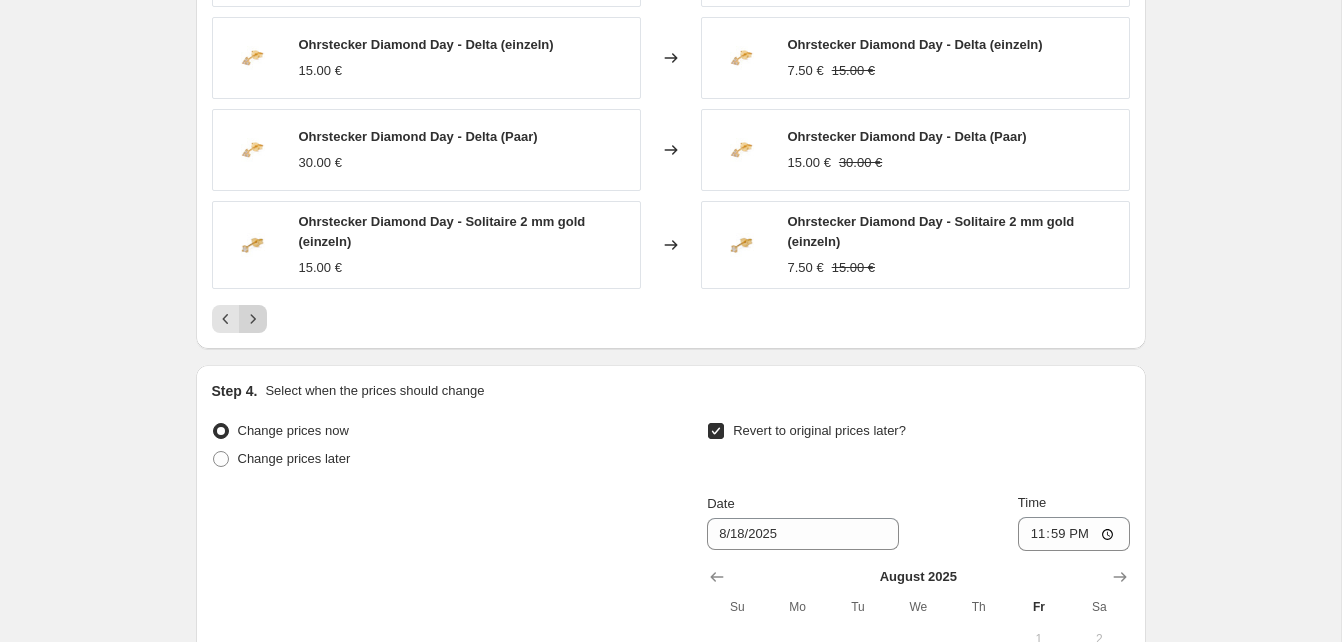 scroll, scrollTop: 1440, scrollLeft: 0, axis: vertical 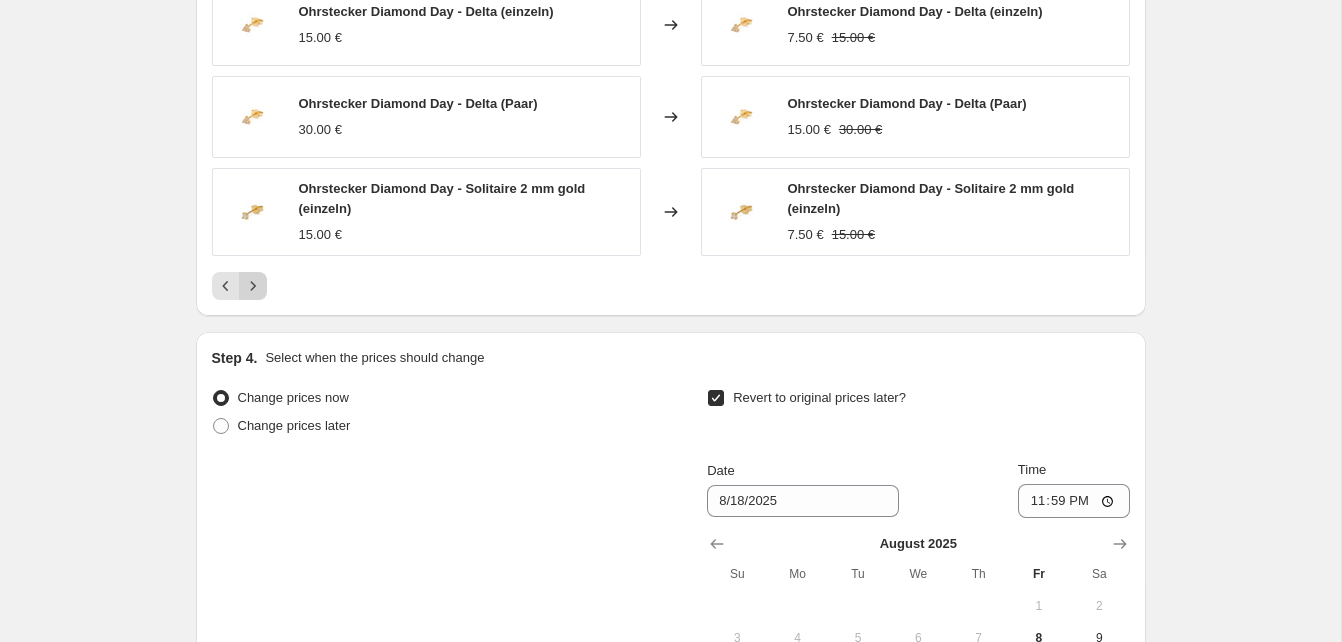 click 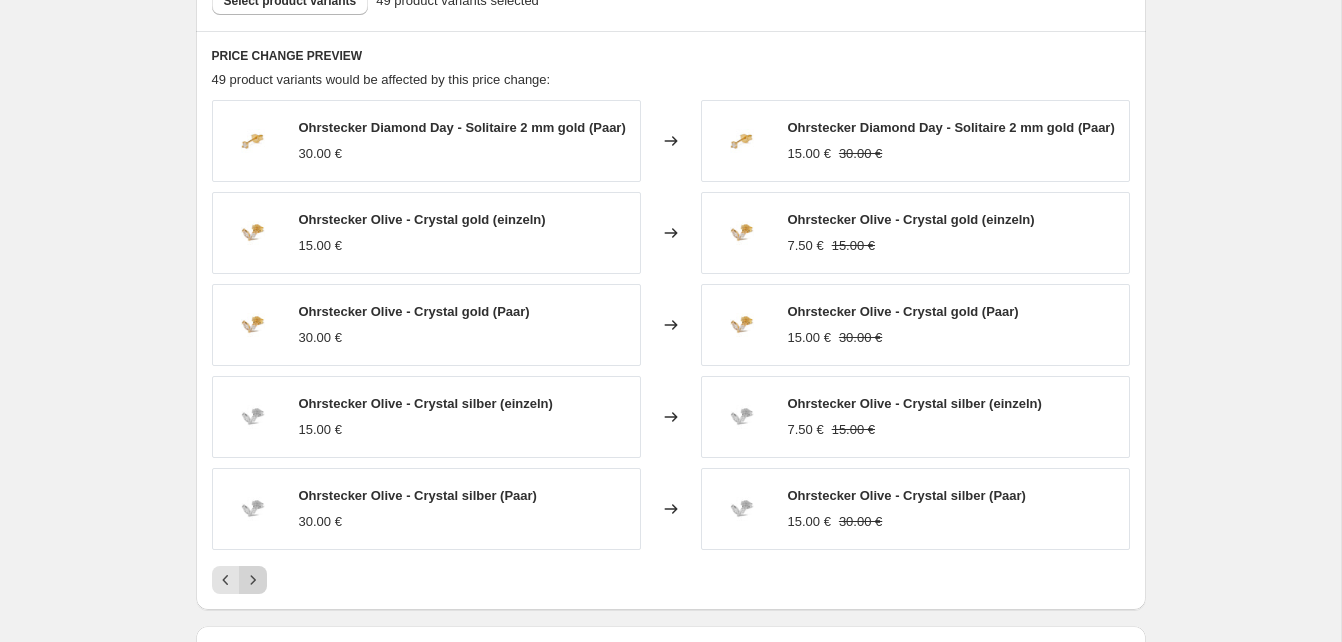 scroll, scrollTop: 1123, scrollLeft: 0, axis: vertical 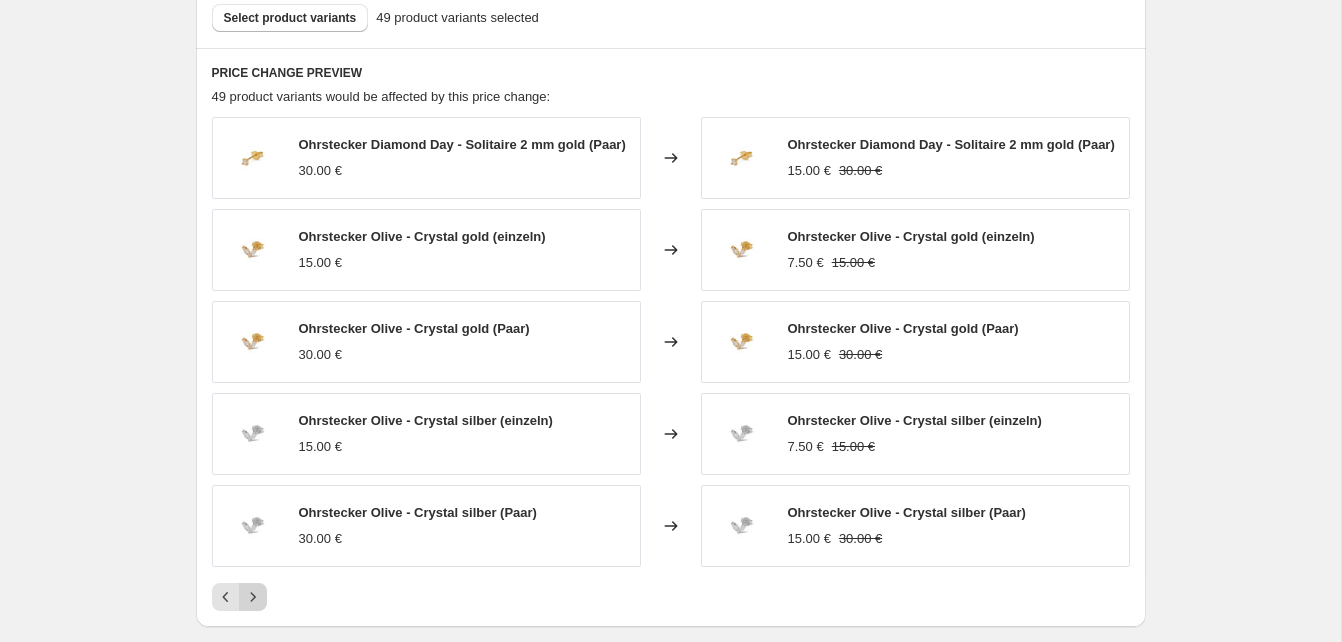 click 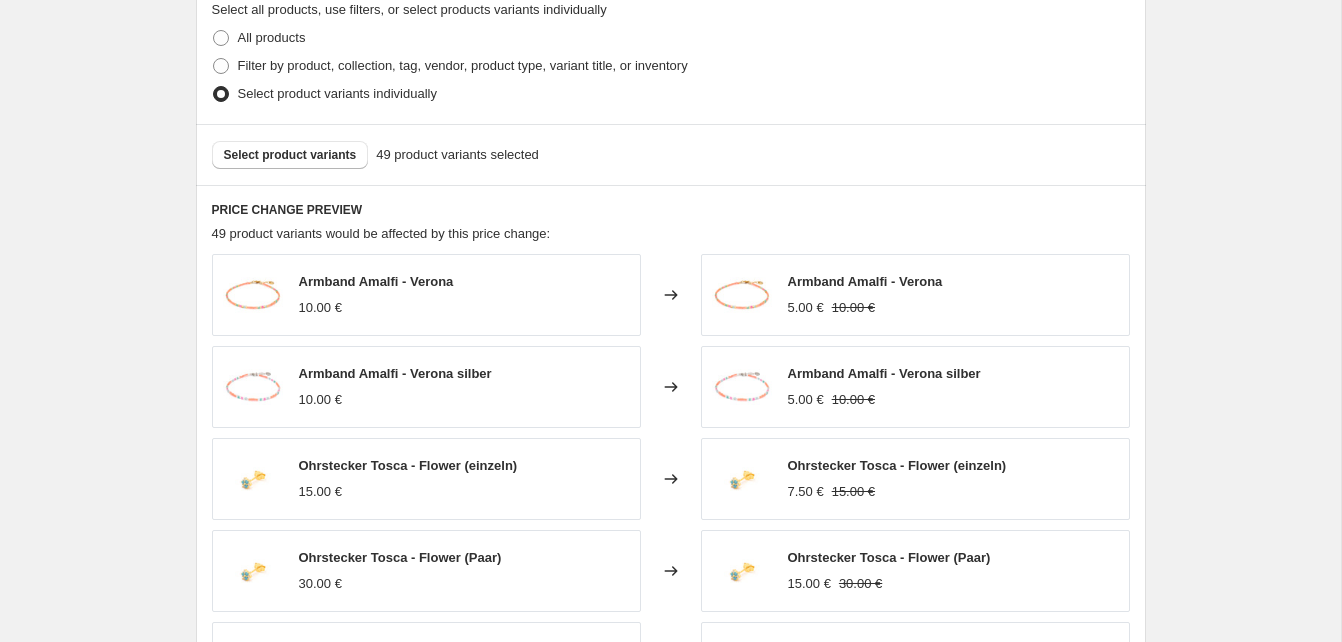 scroll, scrollTop: 960, scrollLeft: 0, axis: vertical 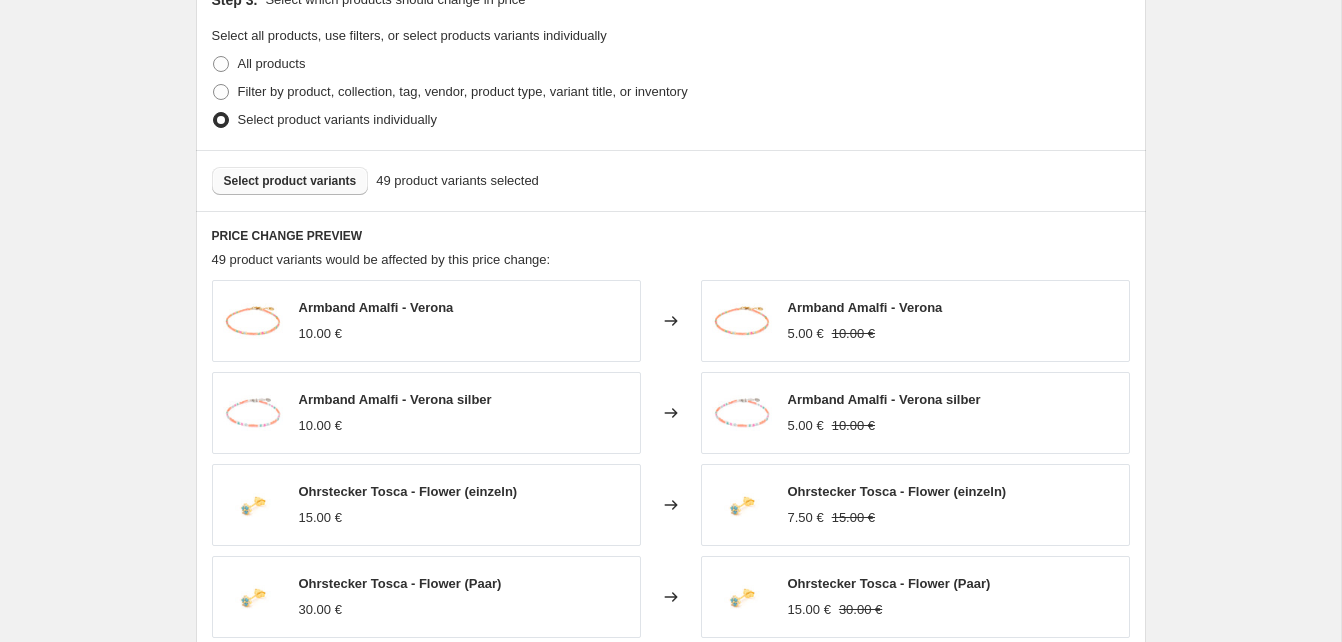 click on "Select product variants" at bounding box center (290, 181) 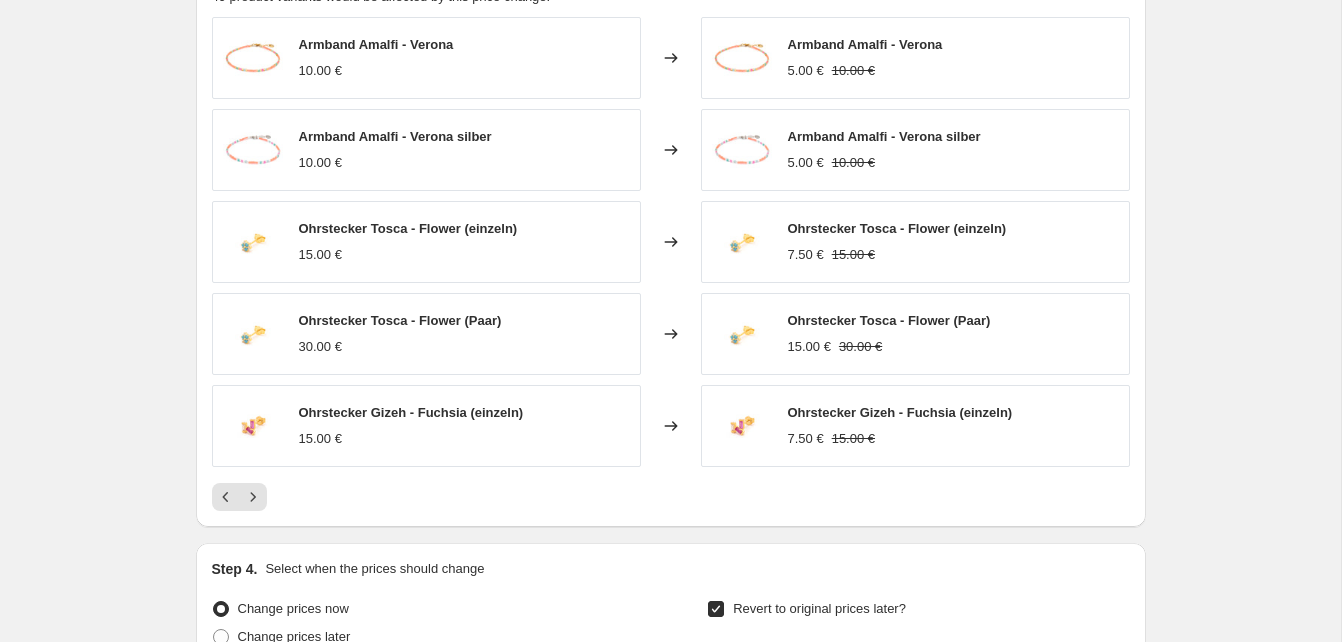 scroll, scrollTop: 1276, scrollLeft: 0, axis: vertical 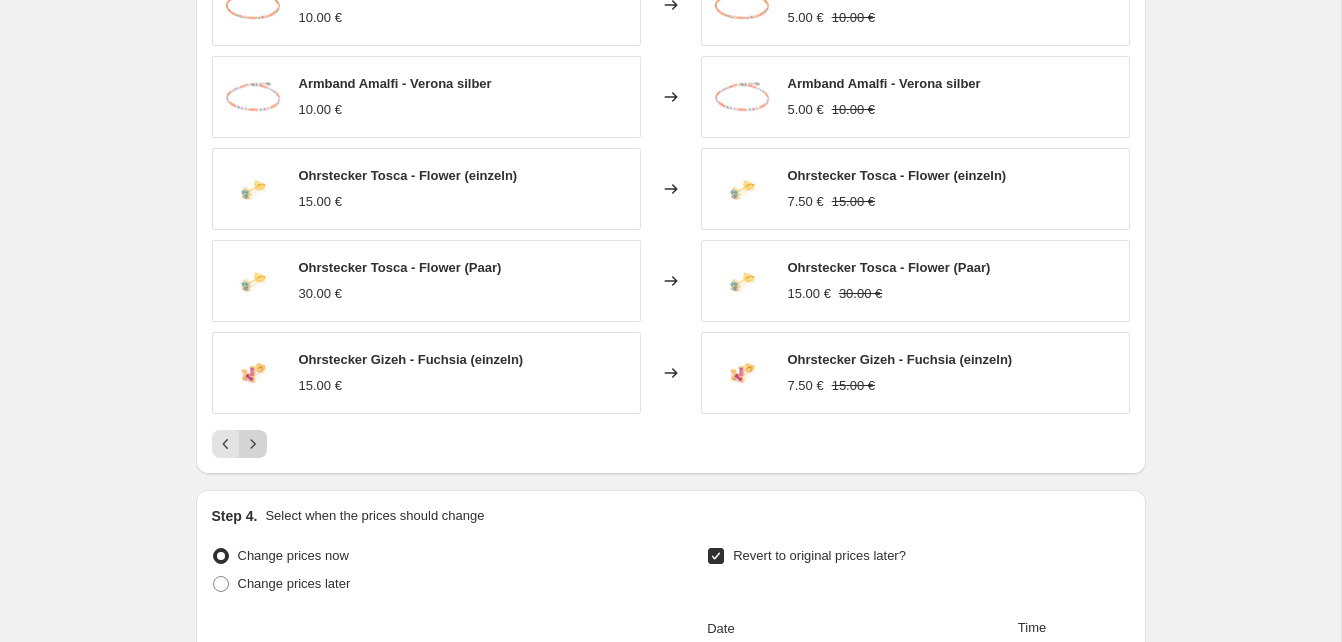 click 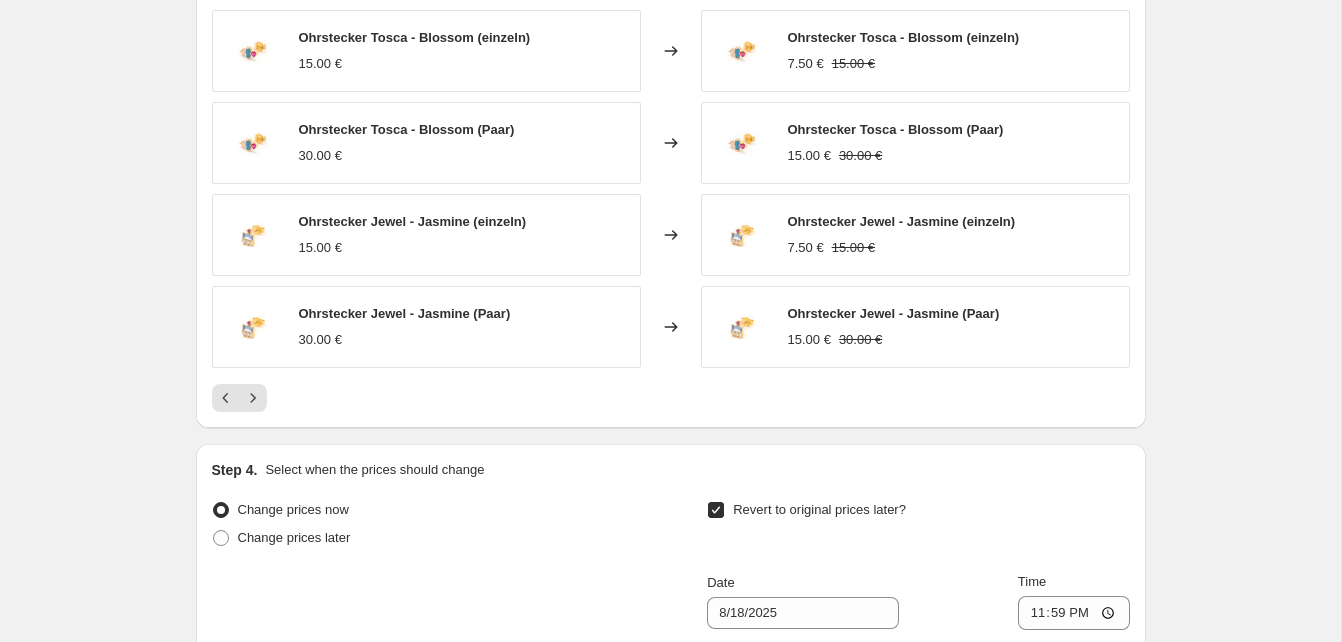 scroll, scrollTop: 1364, scrollLeft: 0, axis: vertical 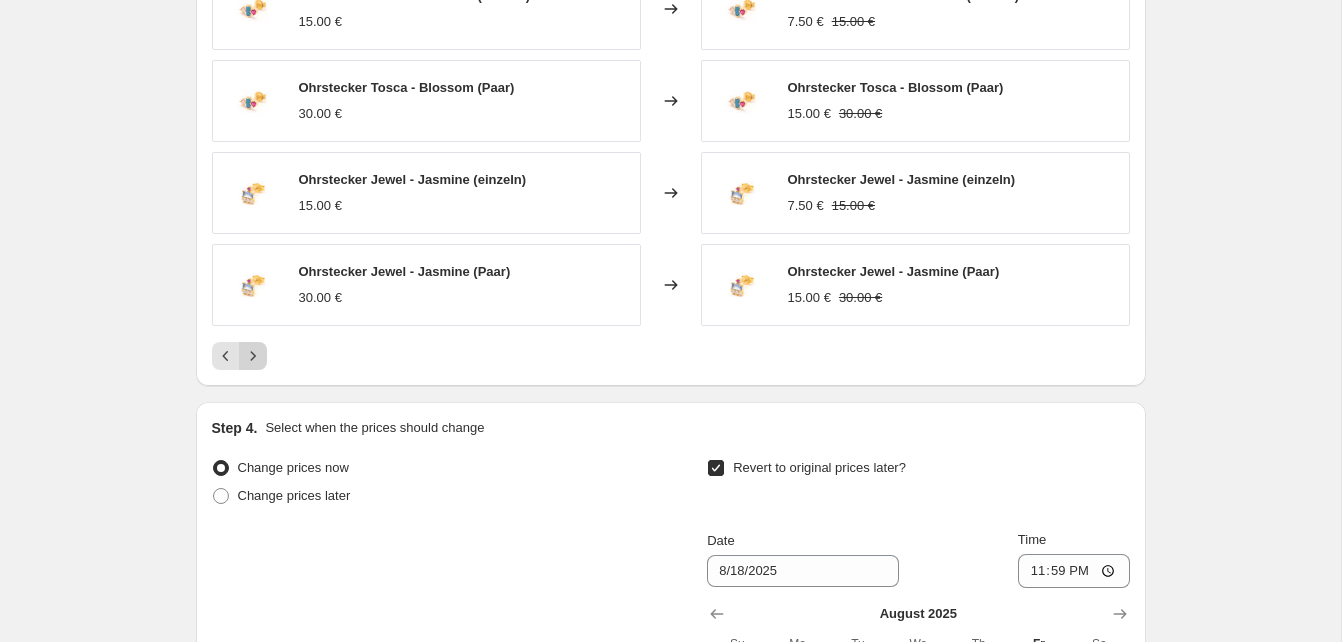 click 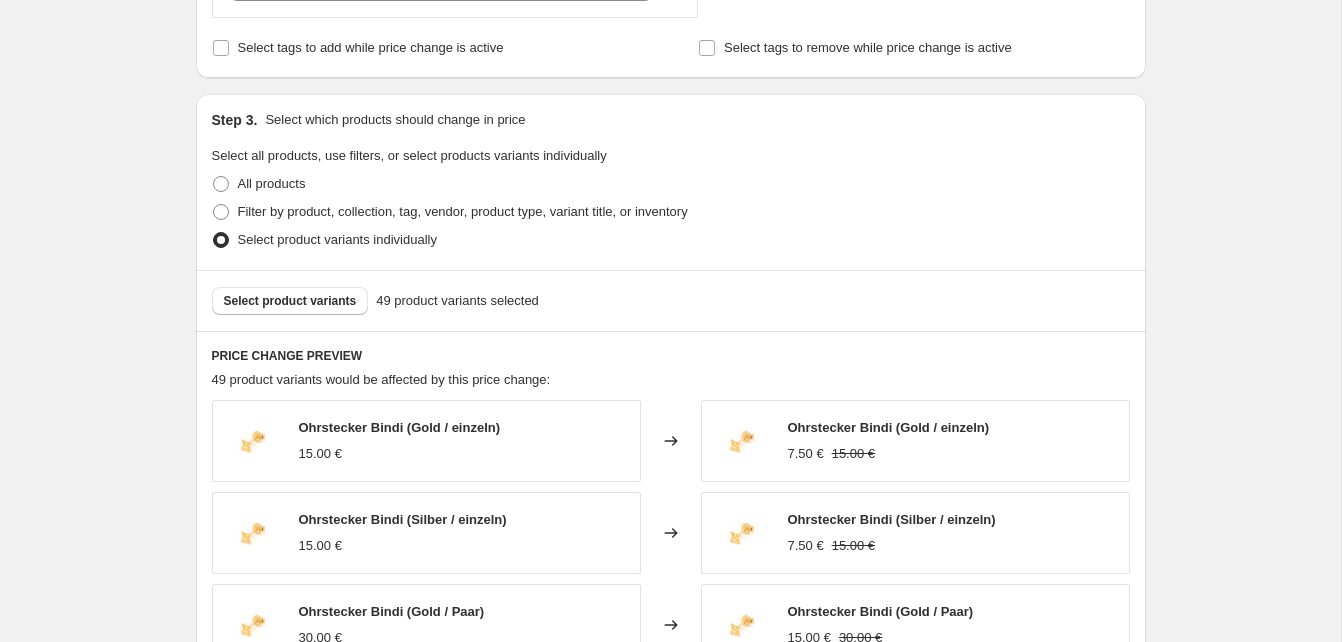 scroll, scrollTop: 853, scrollLeft: 0, axis: vertical 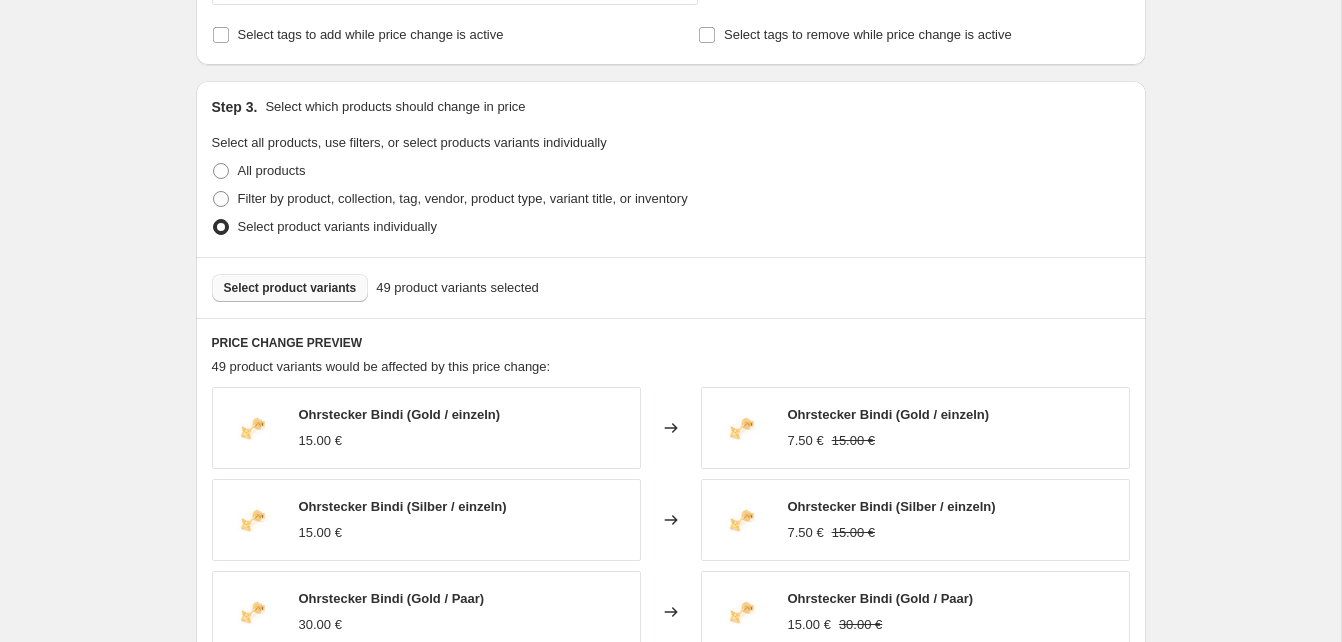 click on "Select product variants" at bounding box center [290, 288] 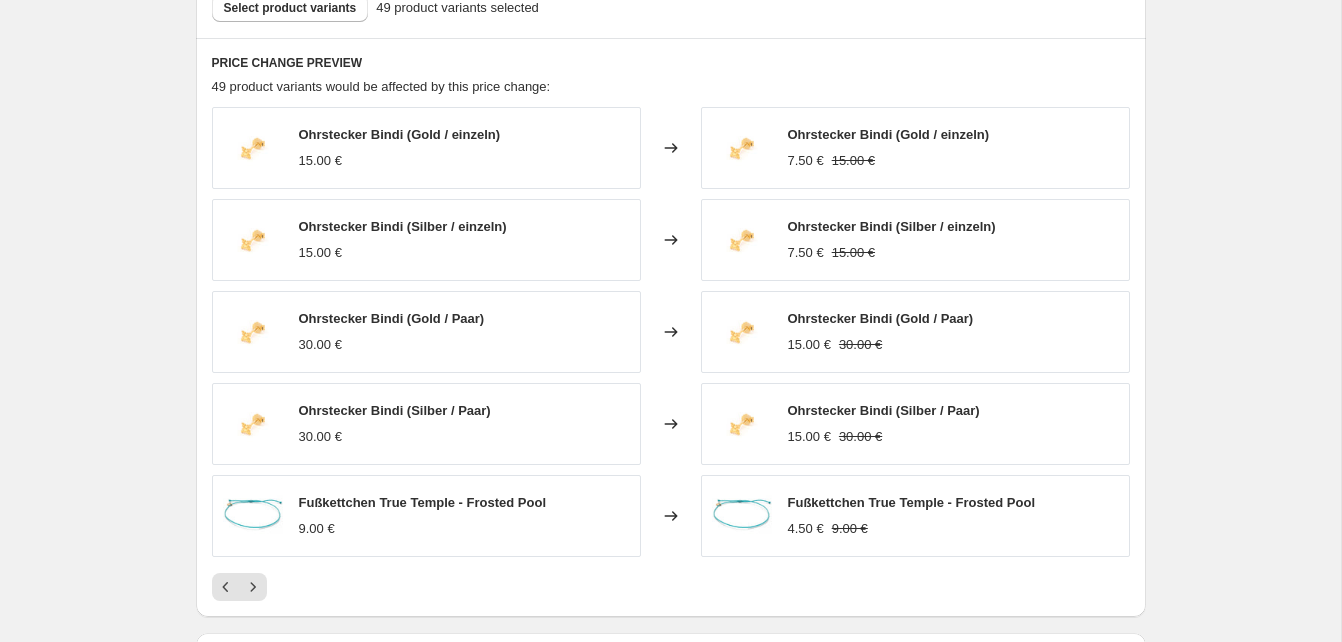 scroll, scrollTop: 1236, scrollLeft: 0, axis: vertical 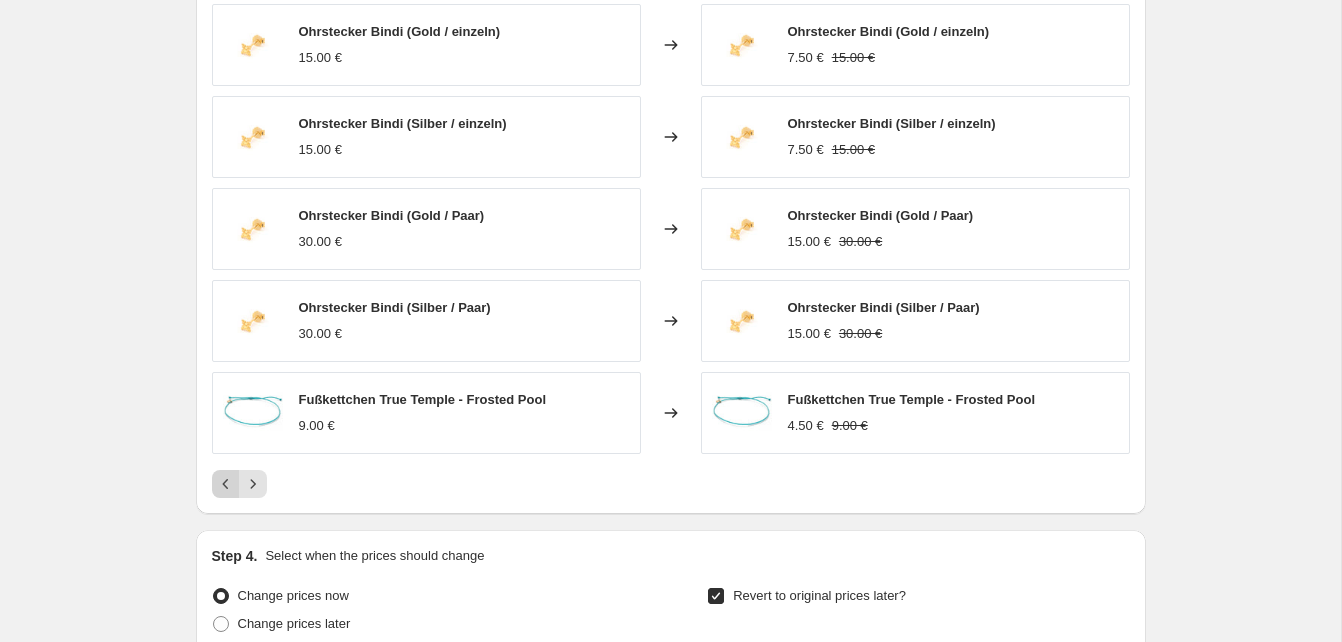click at bounding box center (226, 484) 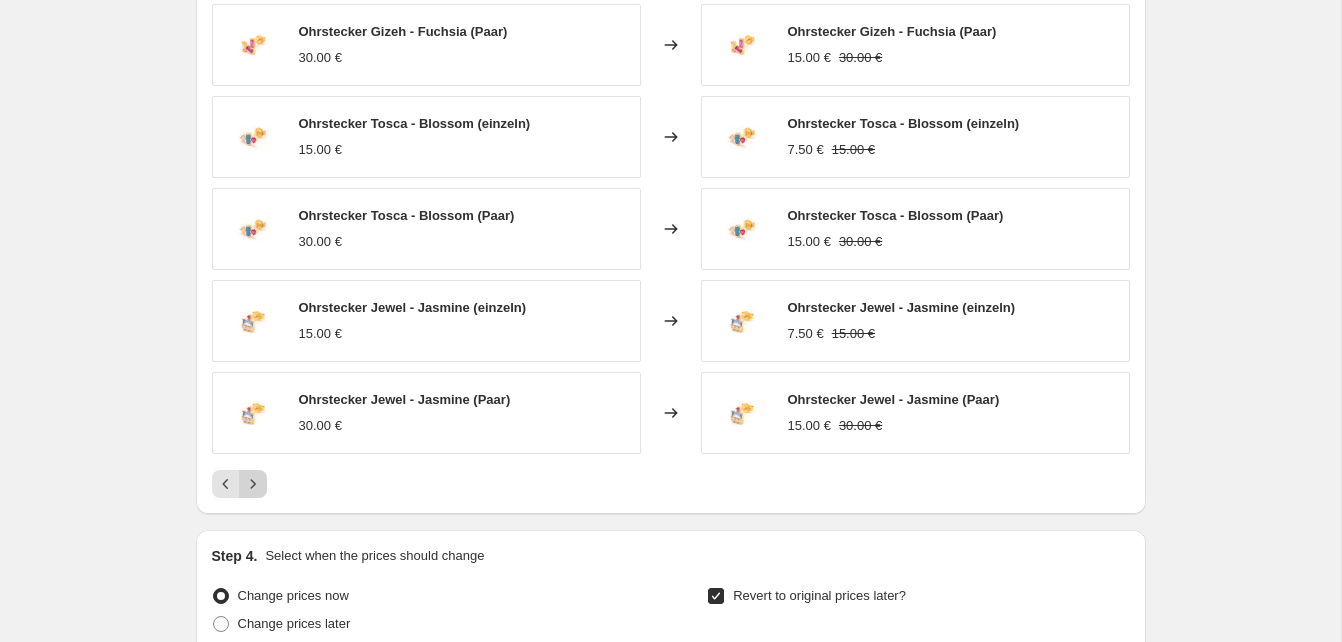 click 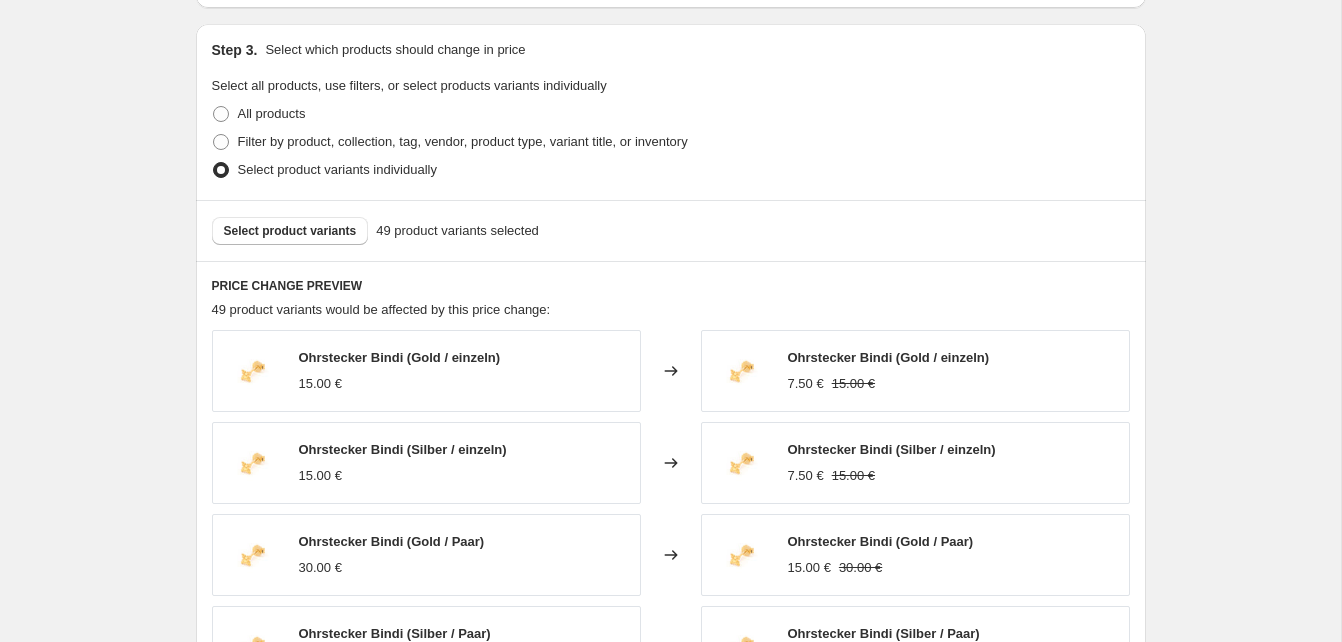 scroll, scrollTop: 900, scrollLeft: 0, axis: vertical 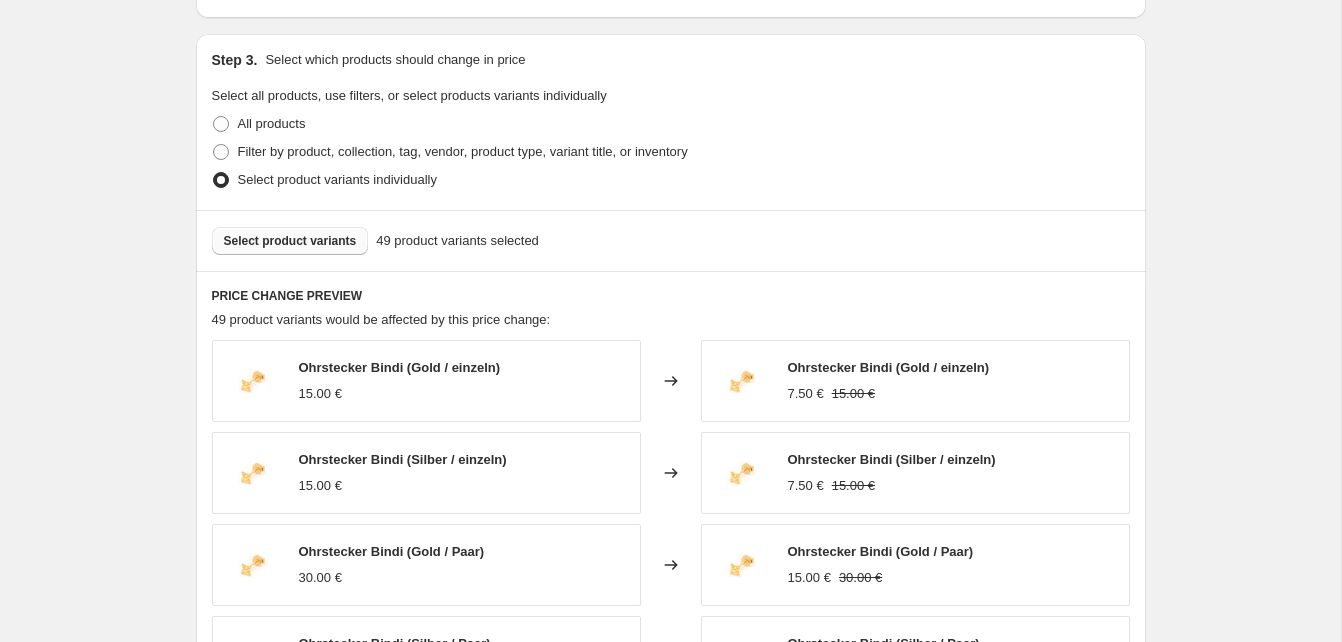 click on "Select product variants" at bounding box center [290, 241] 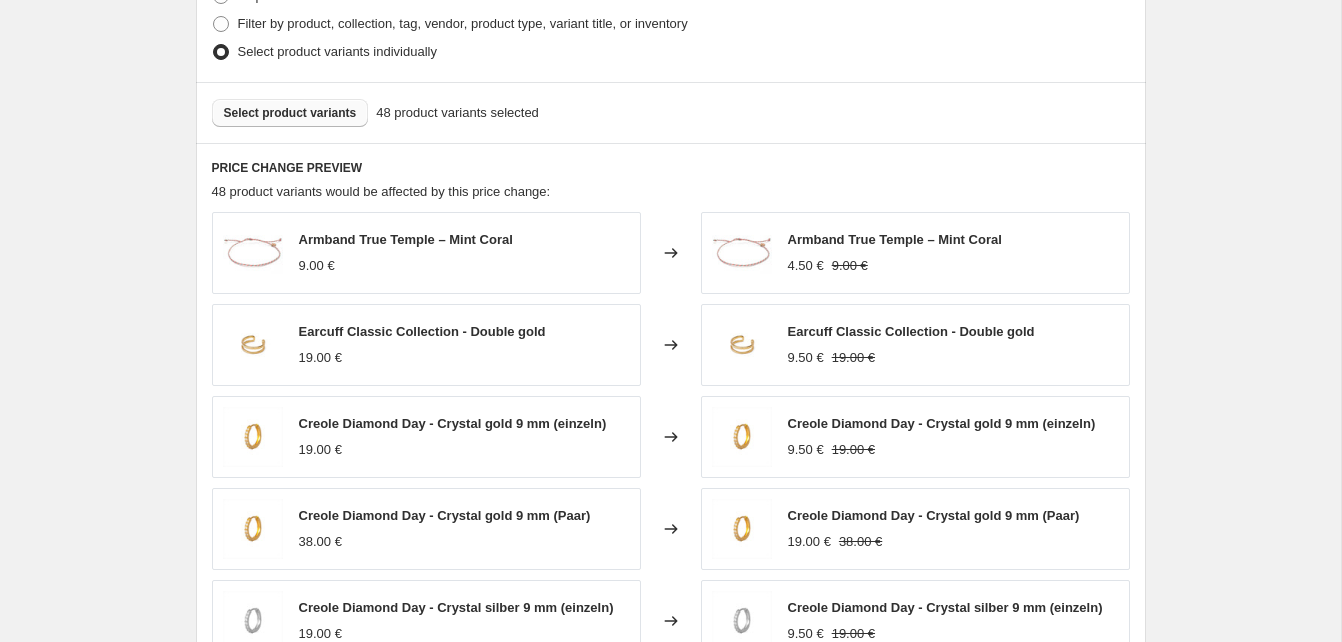 scroll, scrollTop: 1027, scrollLeft: 0, axis: vertical 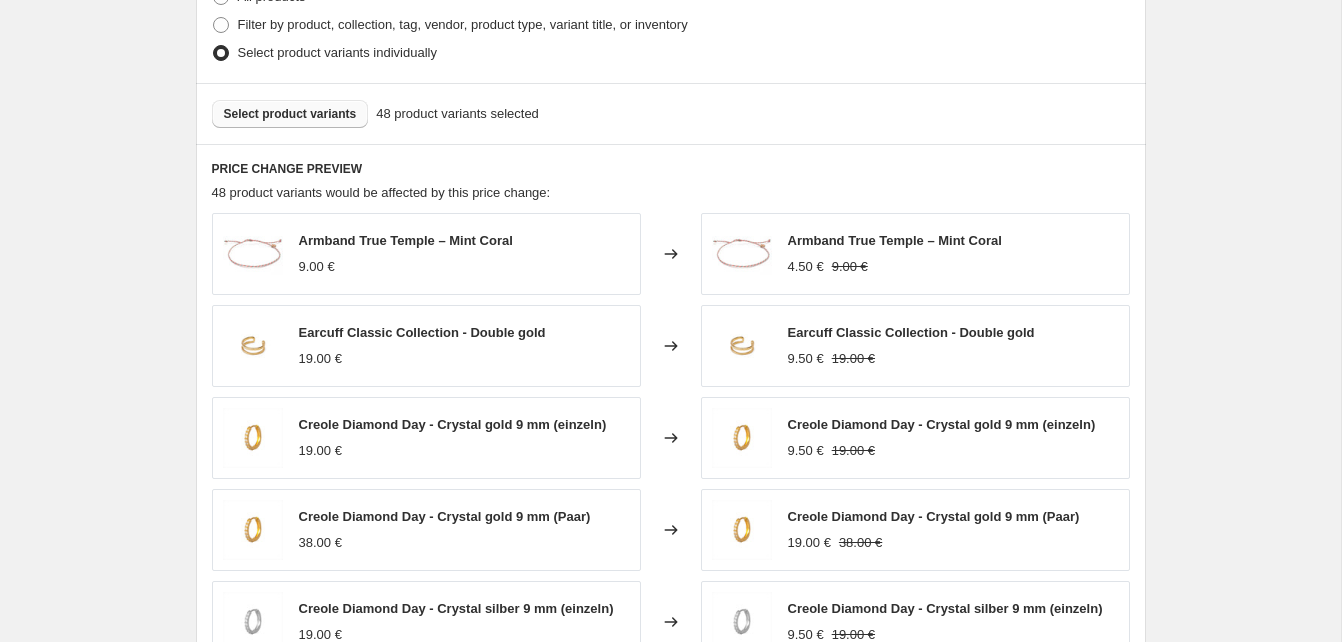 click on "Armband True Temple – Mint Coral [PRICE]€" at bounding box center (406, 254) 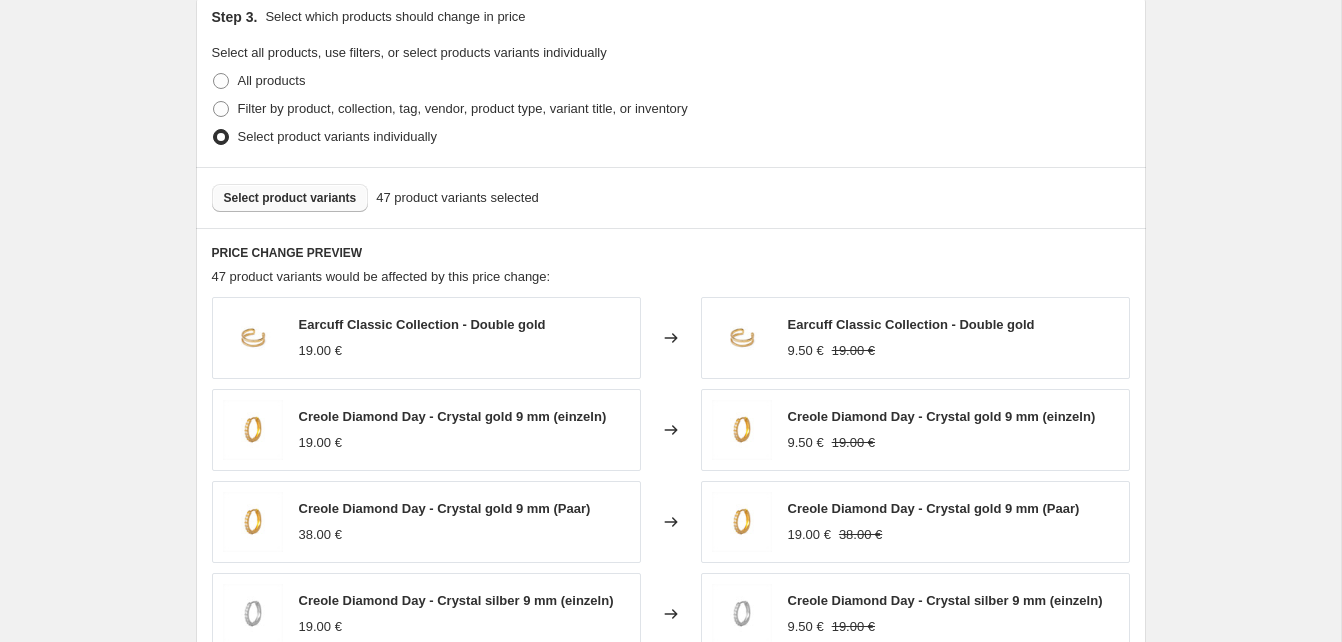 scroll, scrollTop: 973, scrollLeft: 0, axis: vertical 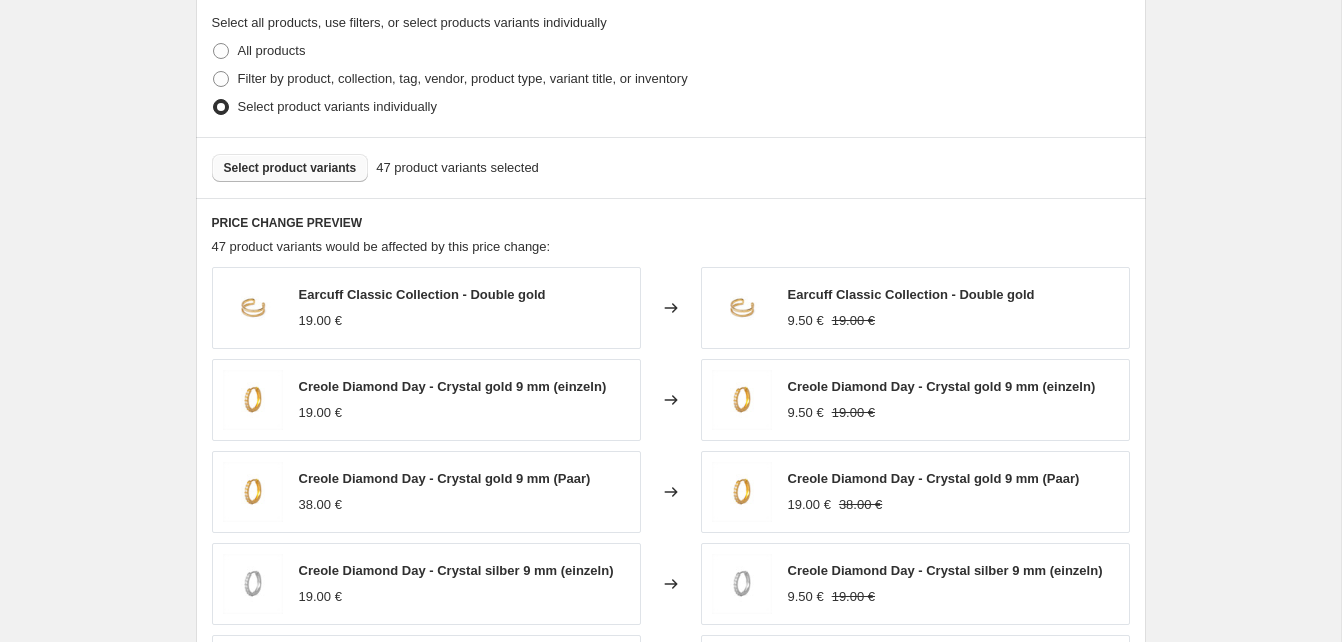 click on "19.00 €" at bounding box center (422, 321) 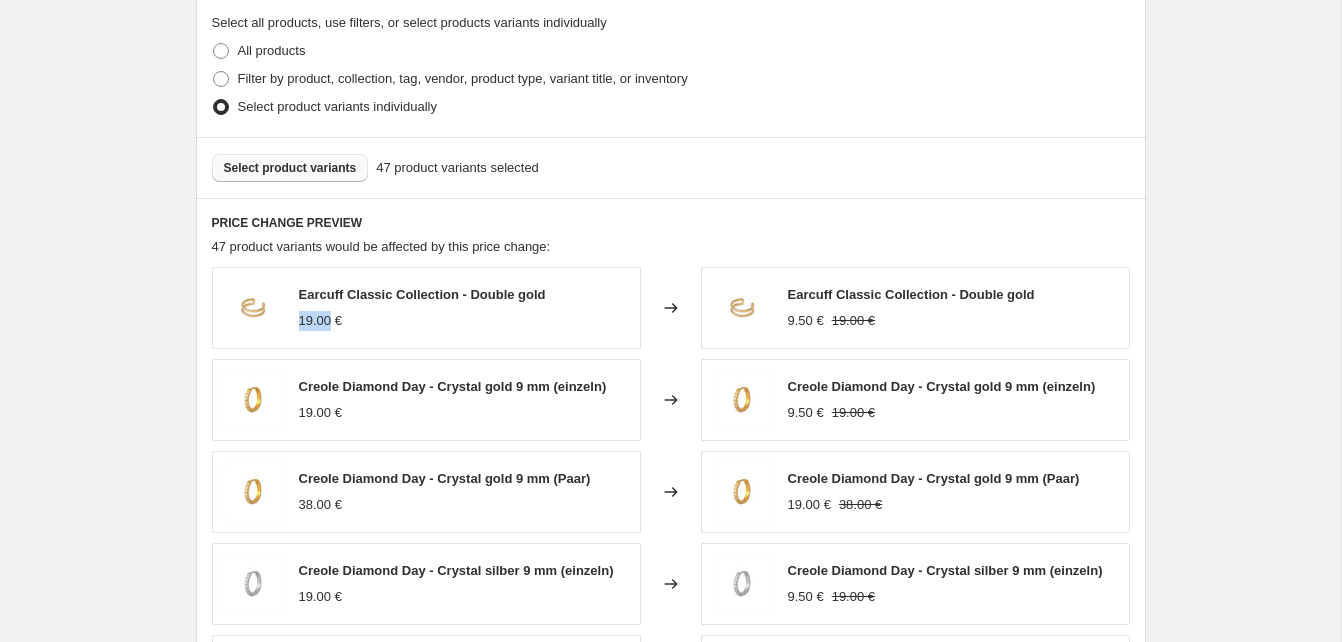 click on "19.00 €" at bounding box center (422, 321) 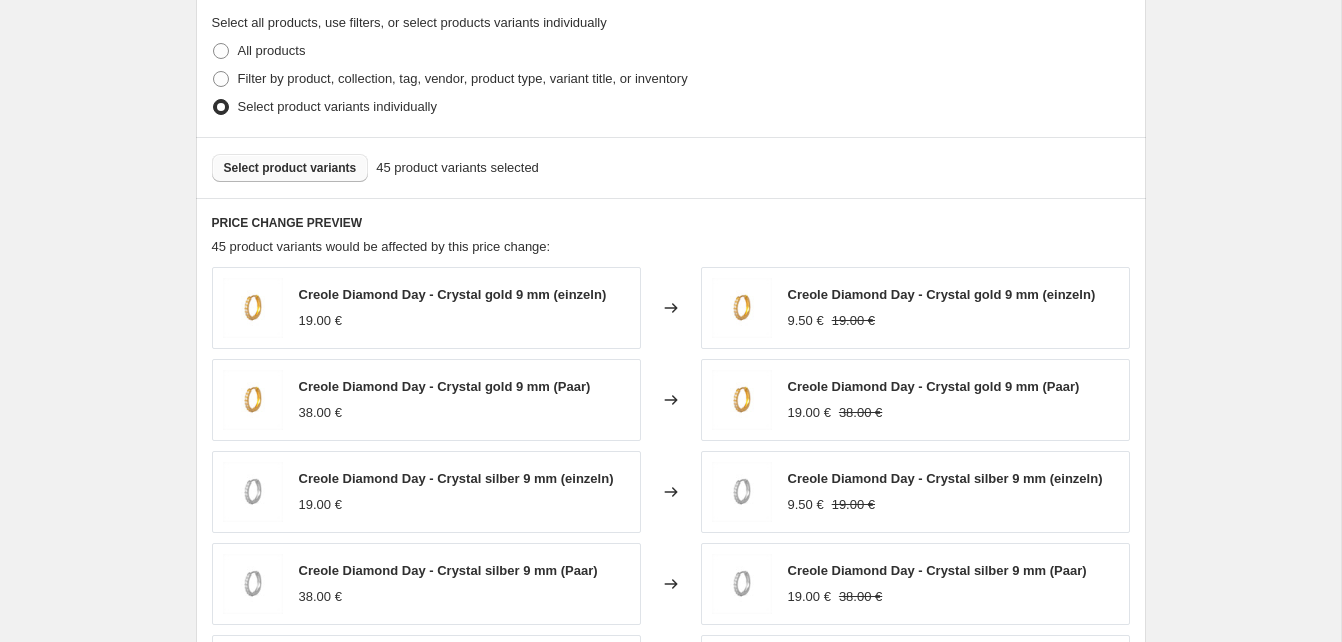 scroll, scrollTop: 1295, scrollLeft: 0, axis: vertical 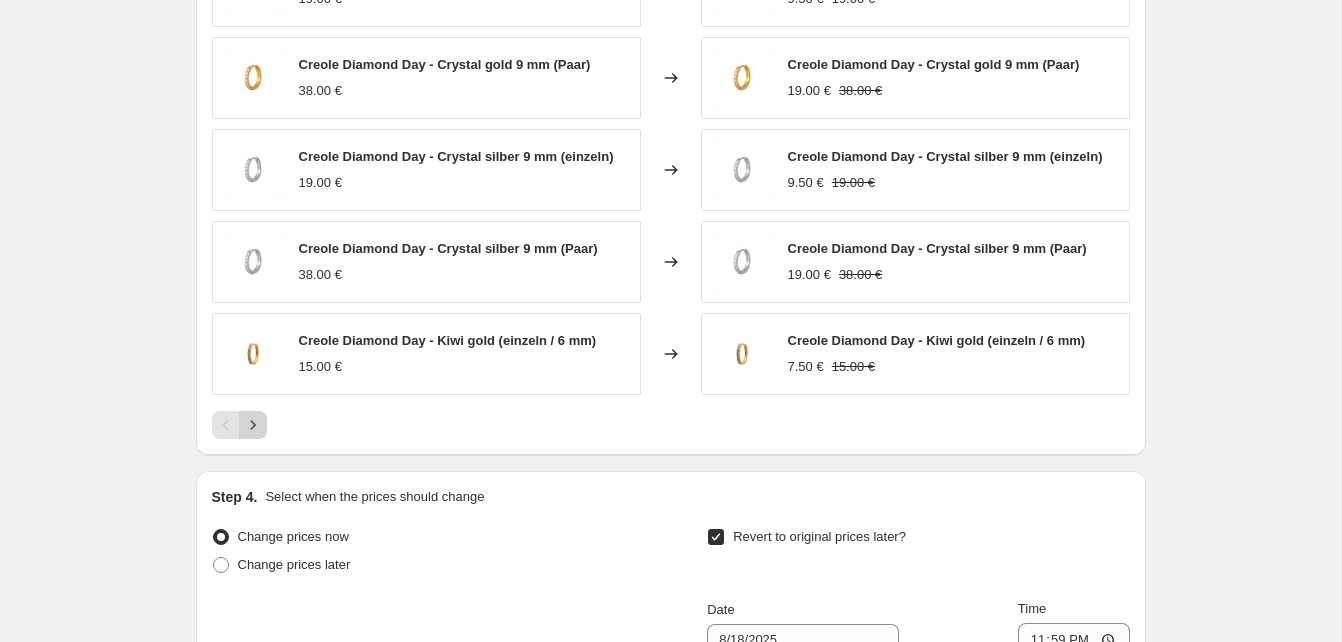 click 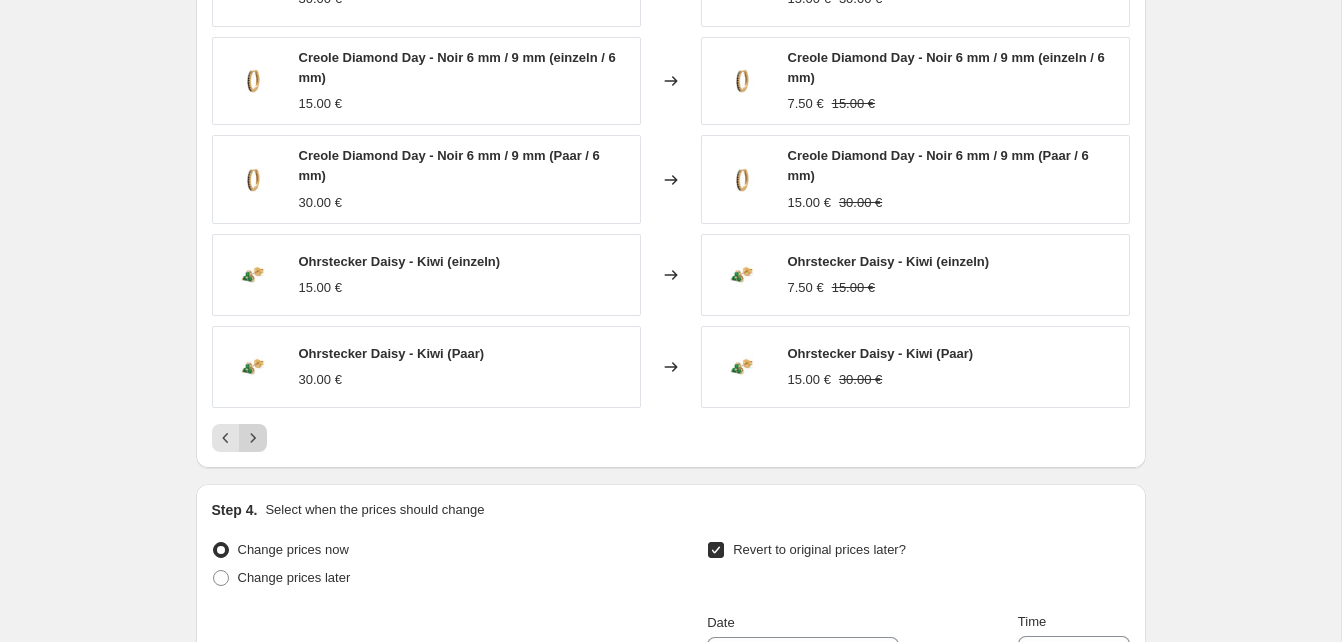 click 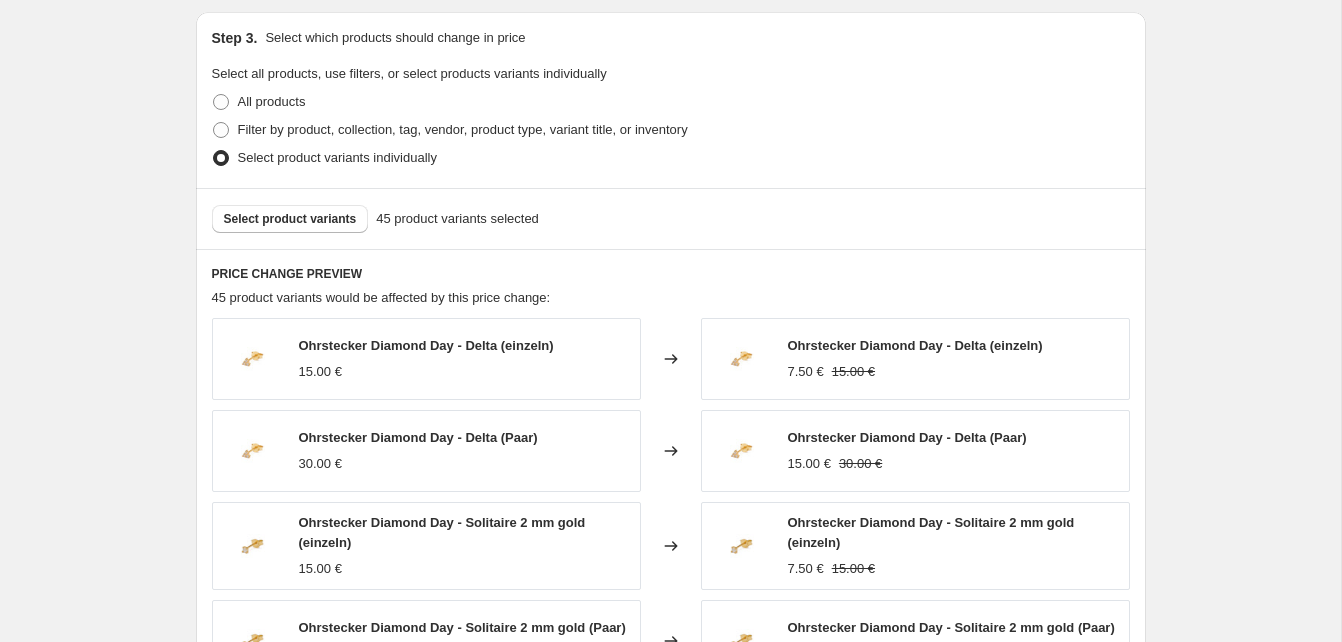 scroll, scrollTop: 920, scrollLeft: 0, axis: vertical 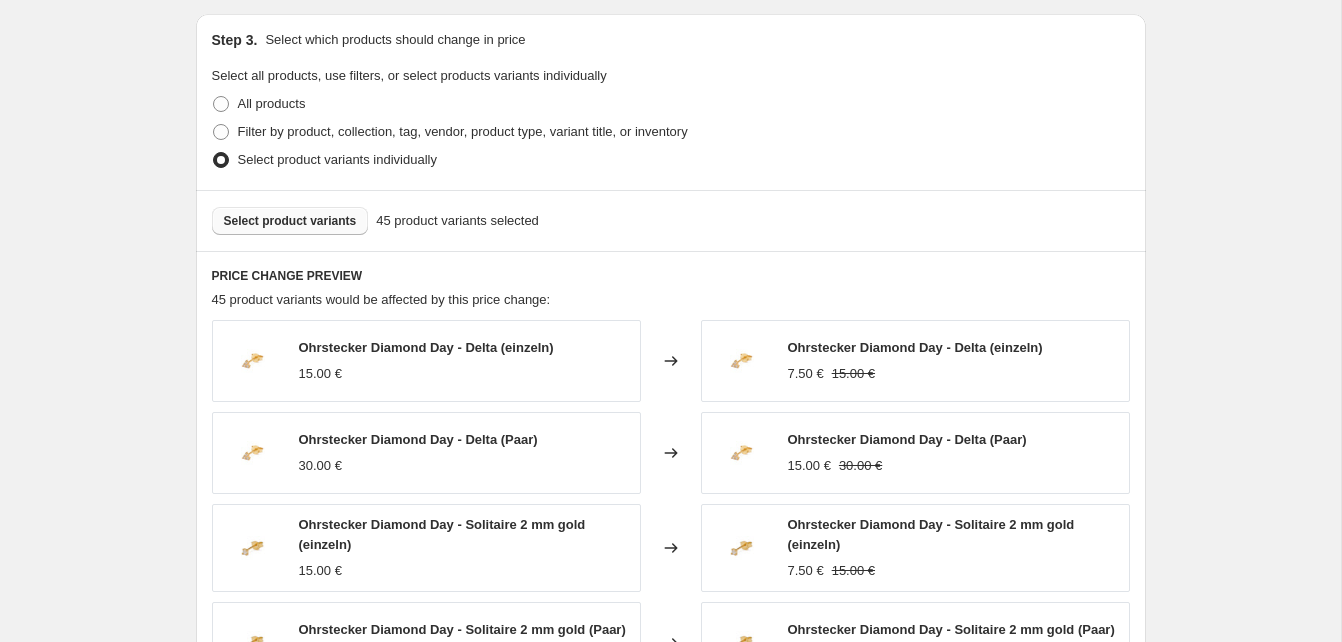 click on "Select product variants" at bounding box center [290, 221] 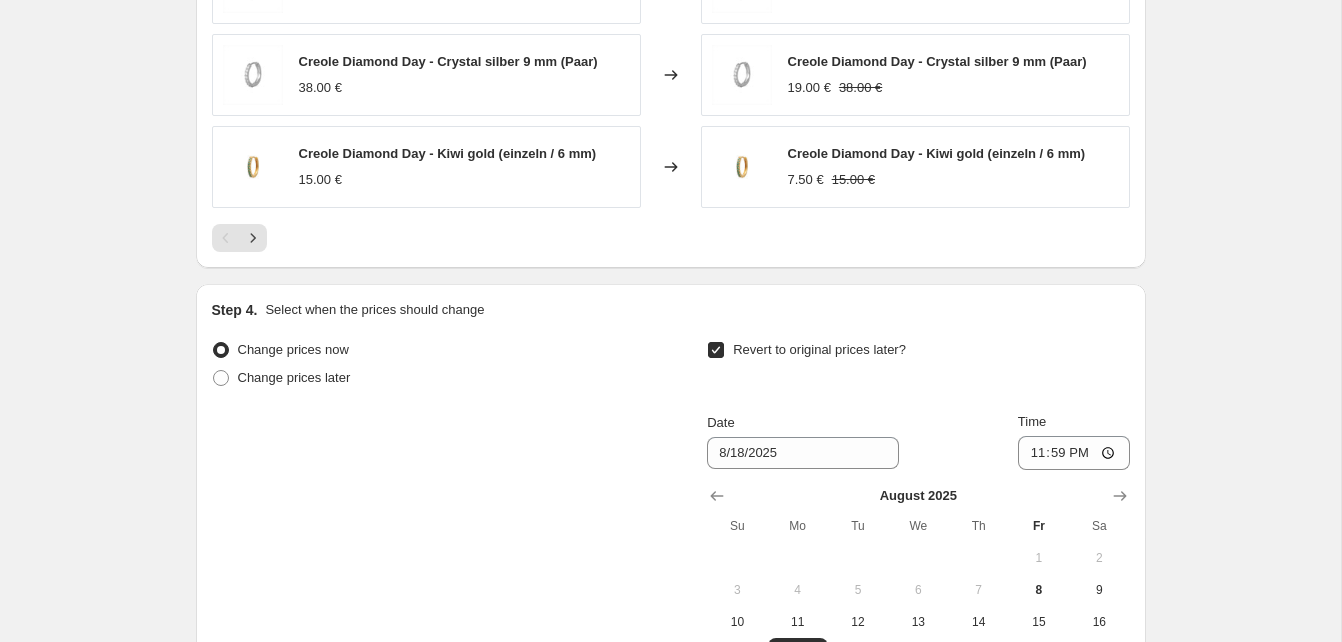 scroll, scrollTop: 1480, scrollLeft: 0, axis: vertical 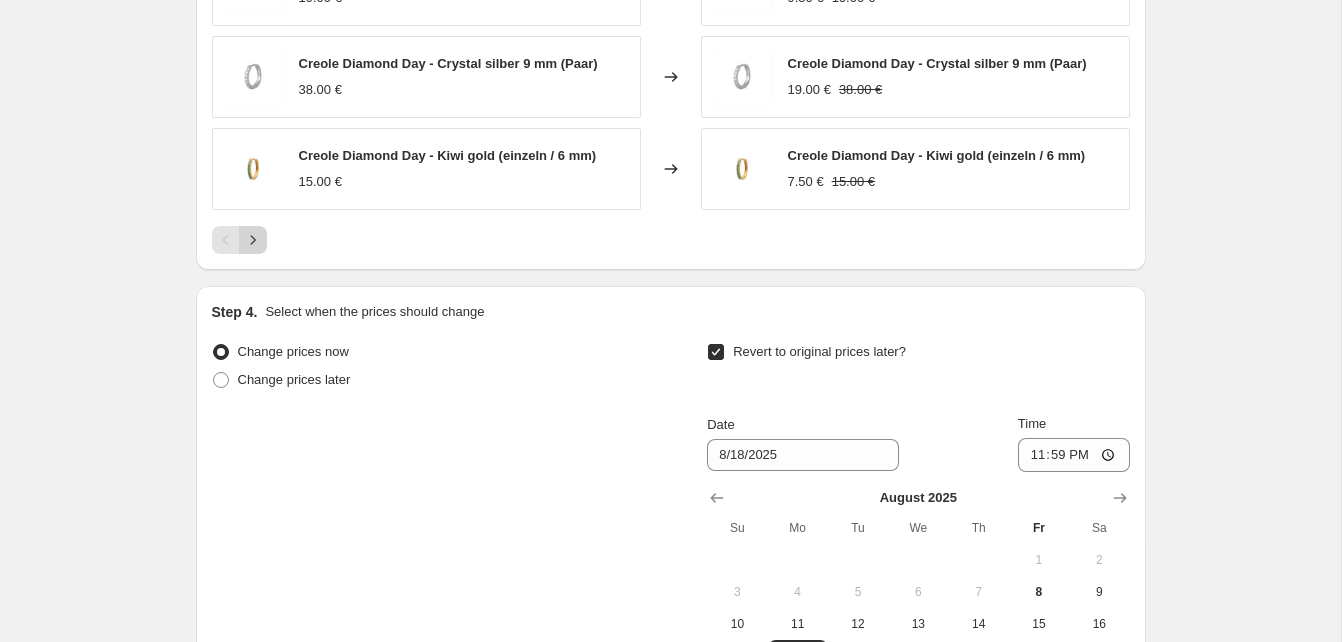 click 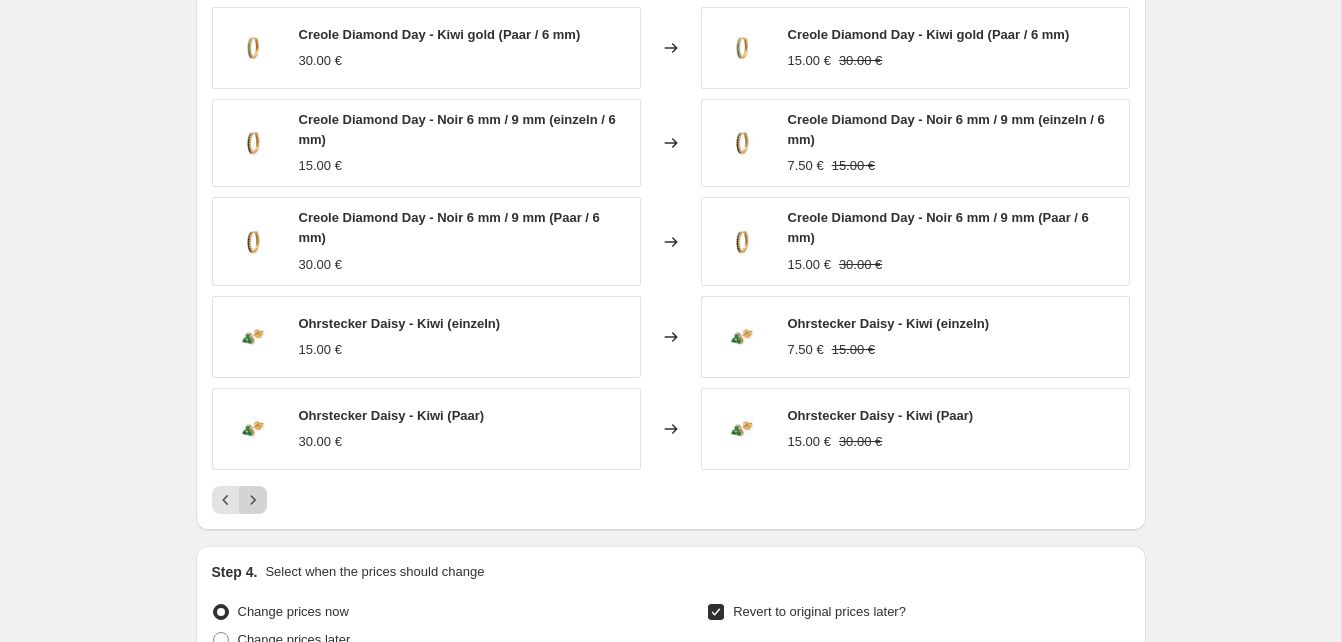 scroll, scrollTop: 1231, scrollLeft: 0, axis: vertical 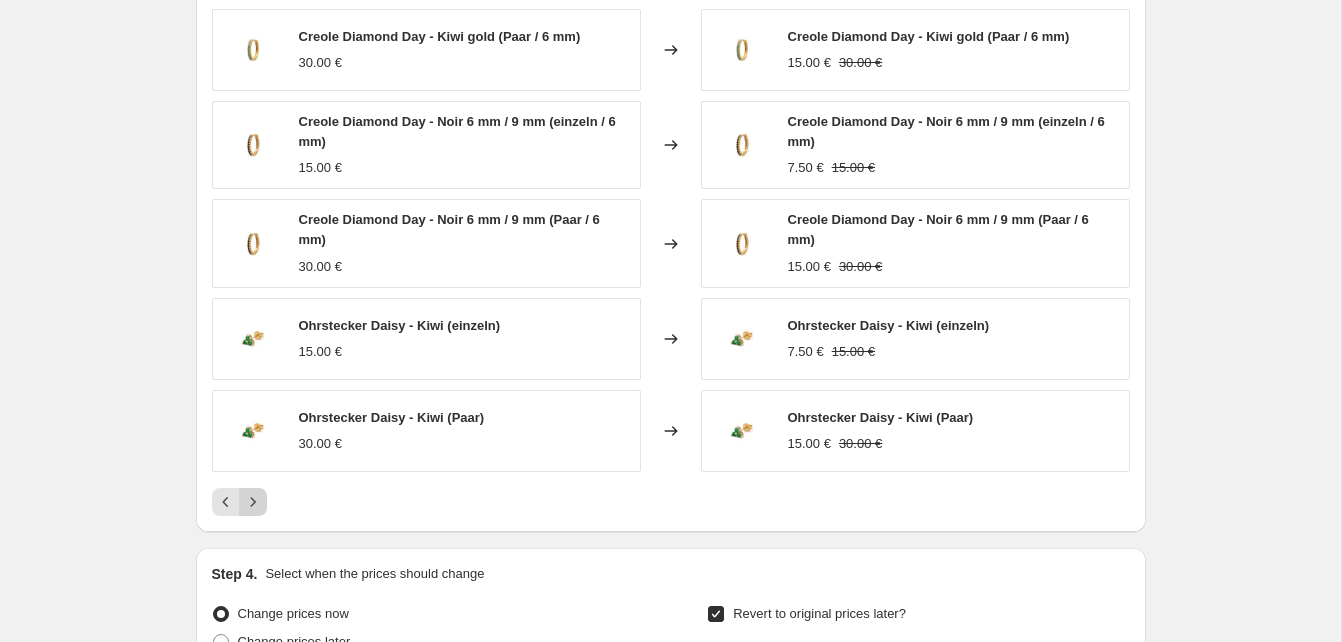 click 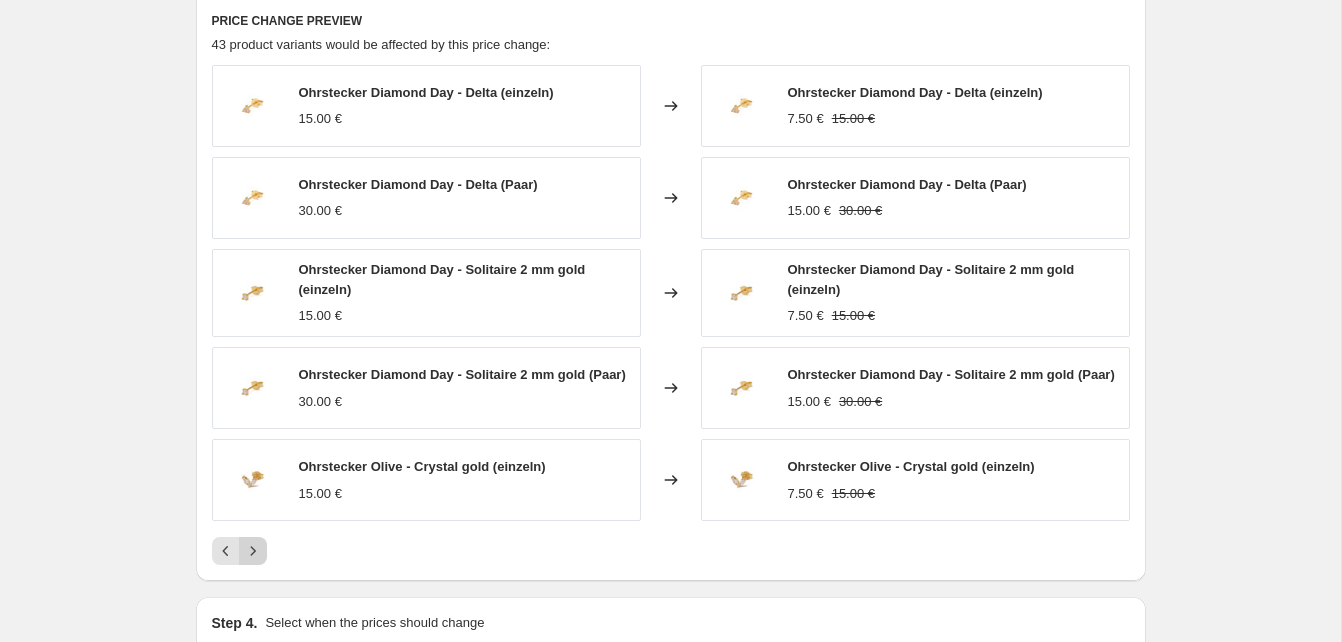 scroll, scrollTop: 1190, scrollLeft: 0, axis: vertical 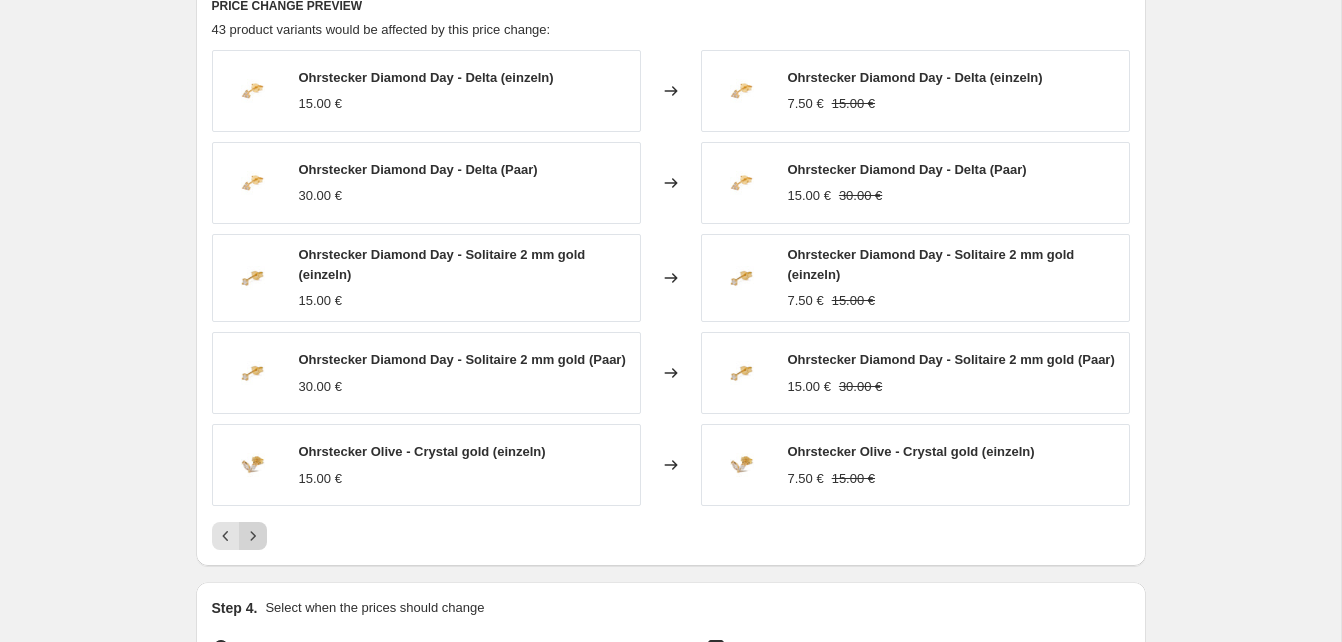 click 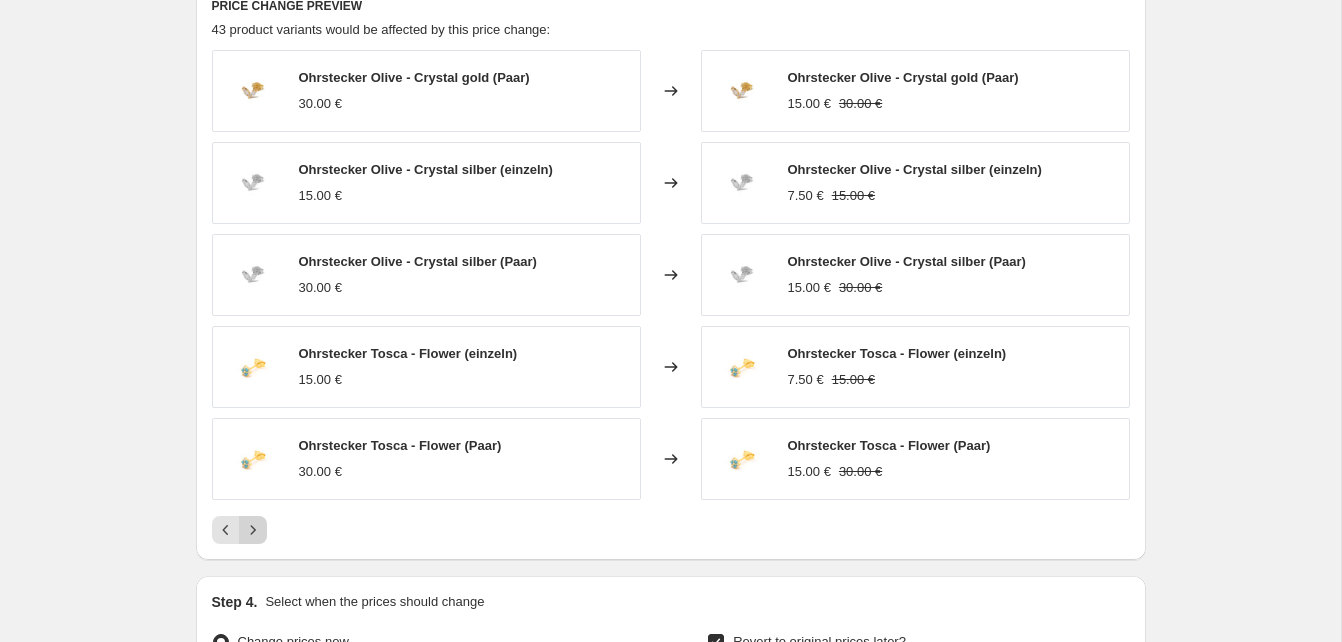 click 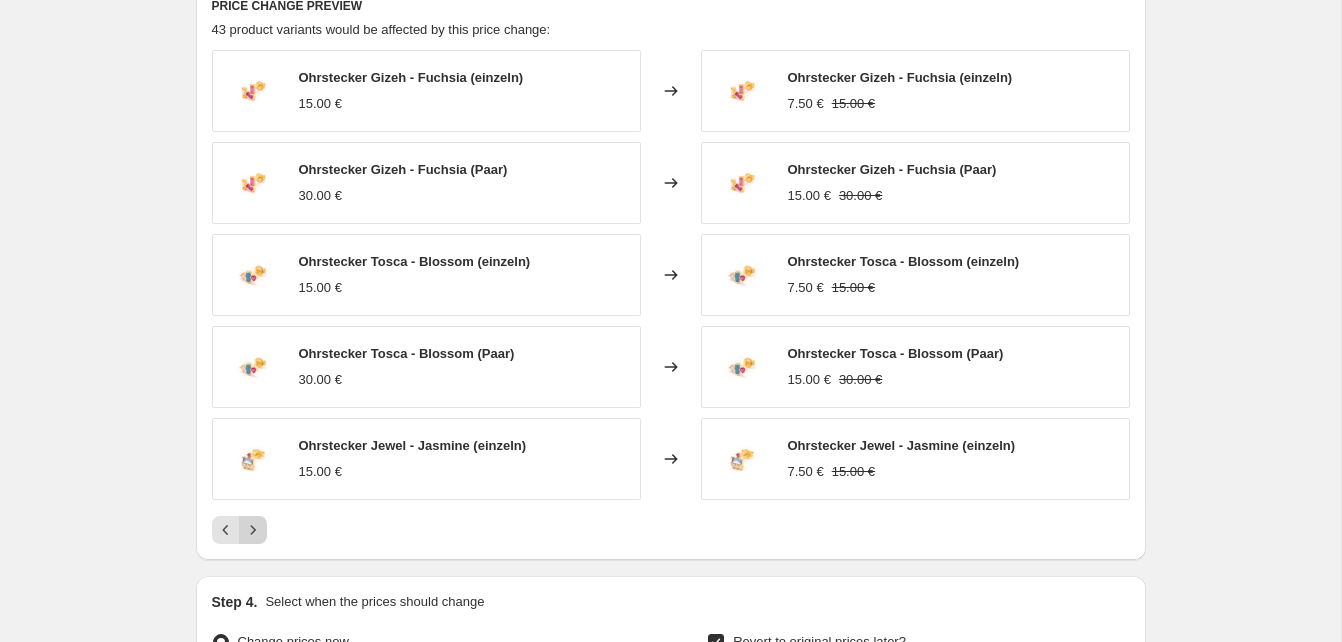 click 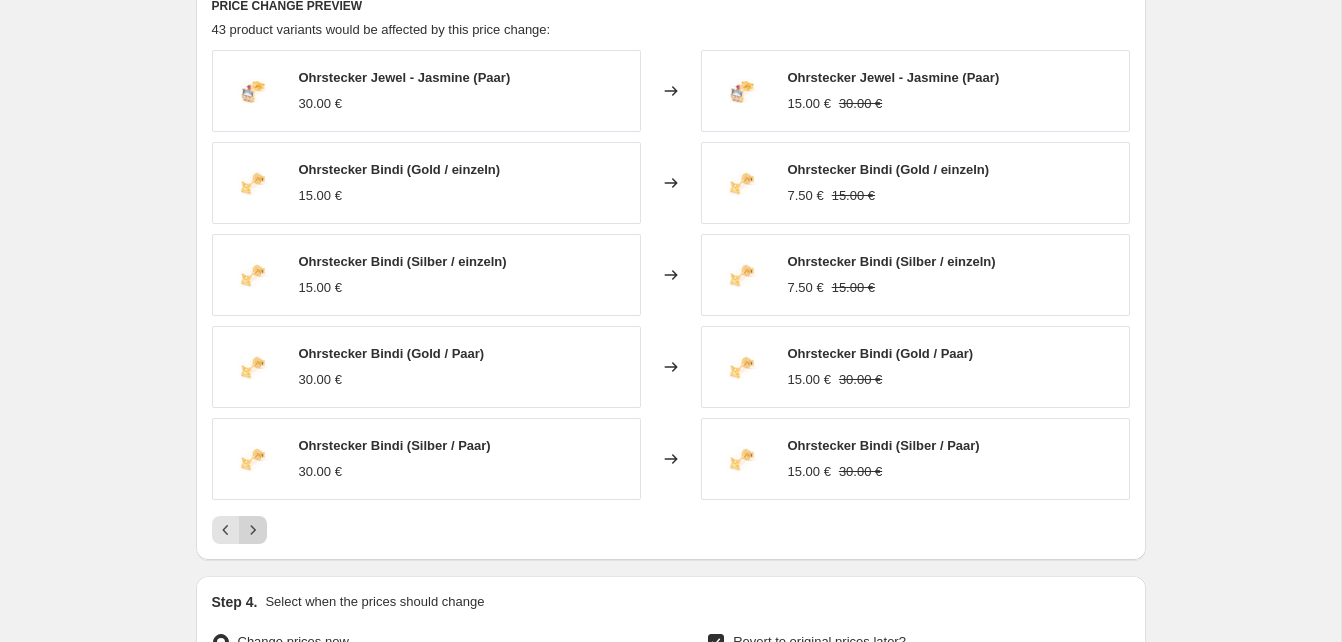 click 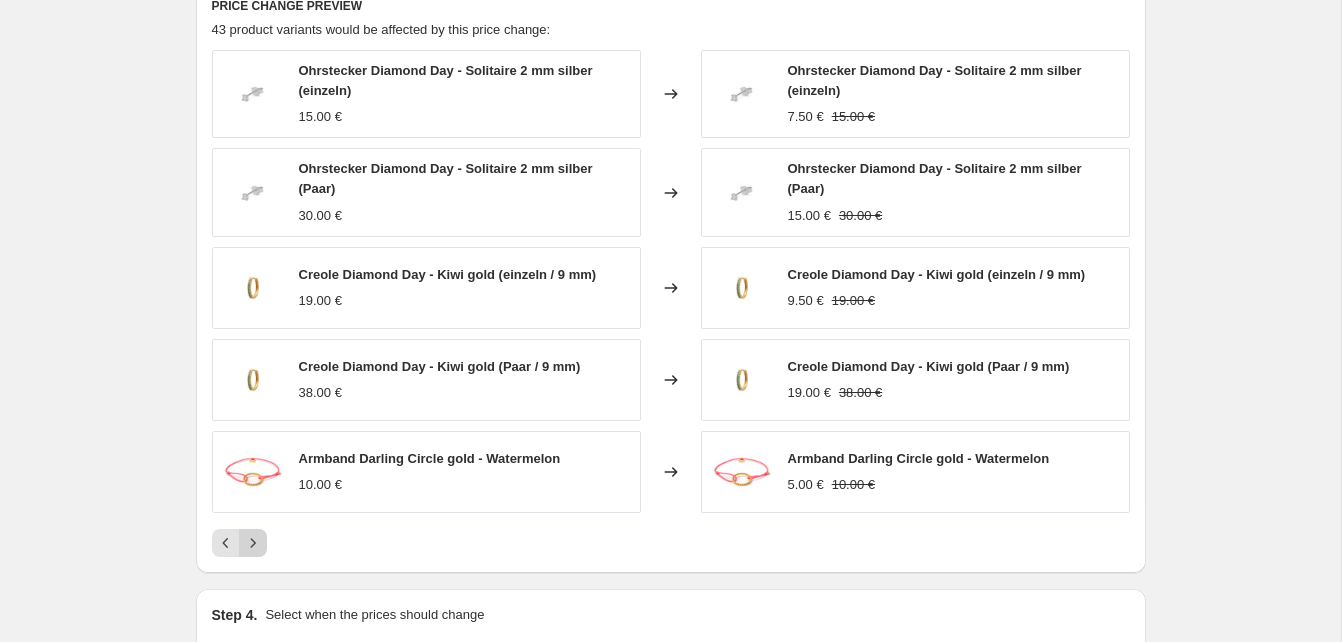 click at bounding box center [253, 543] 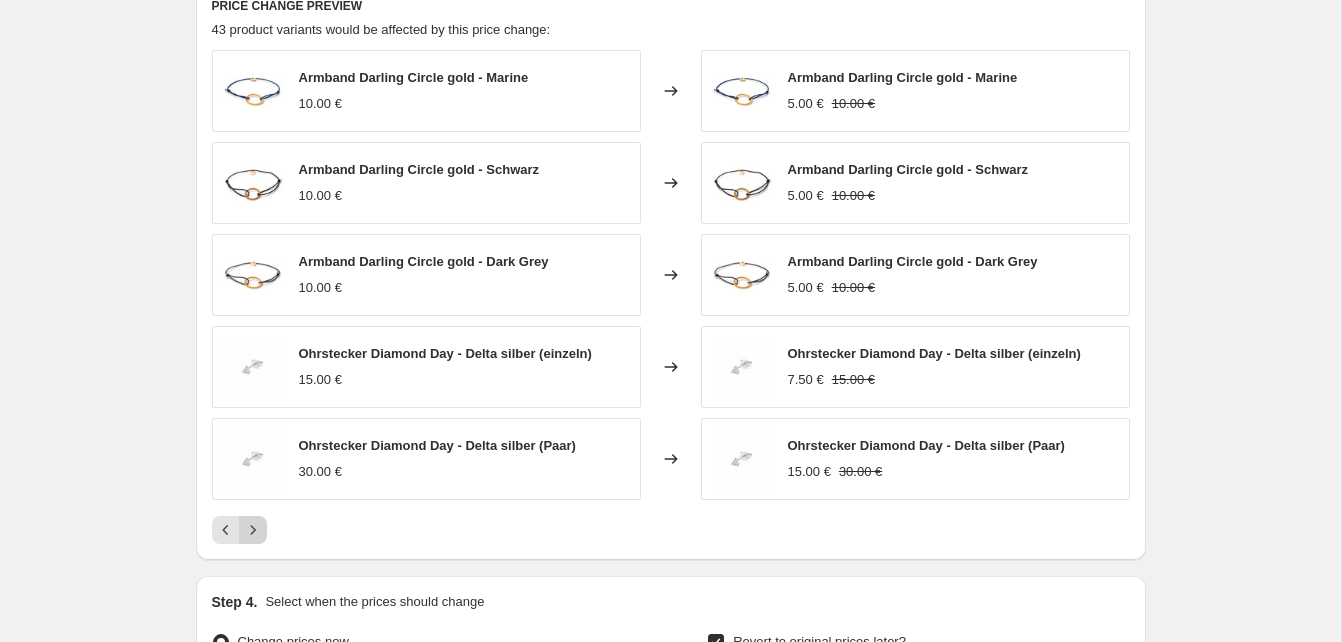 click 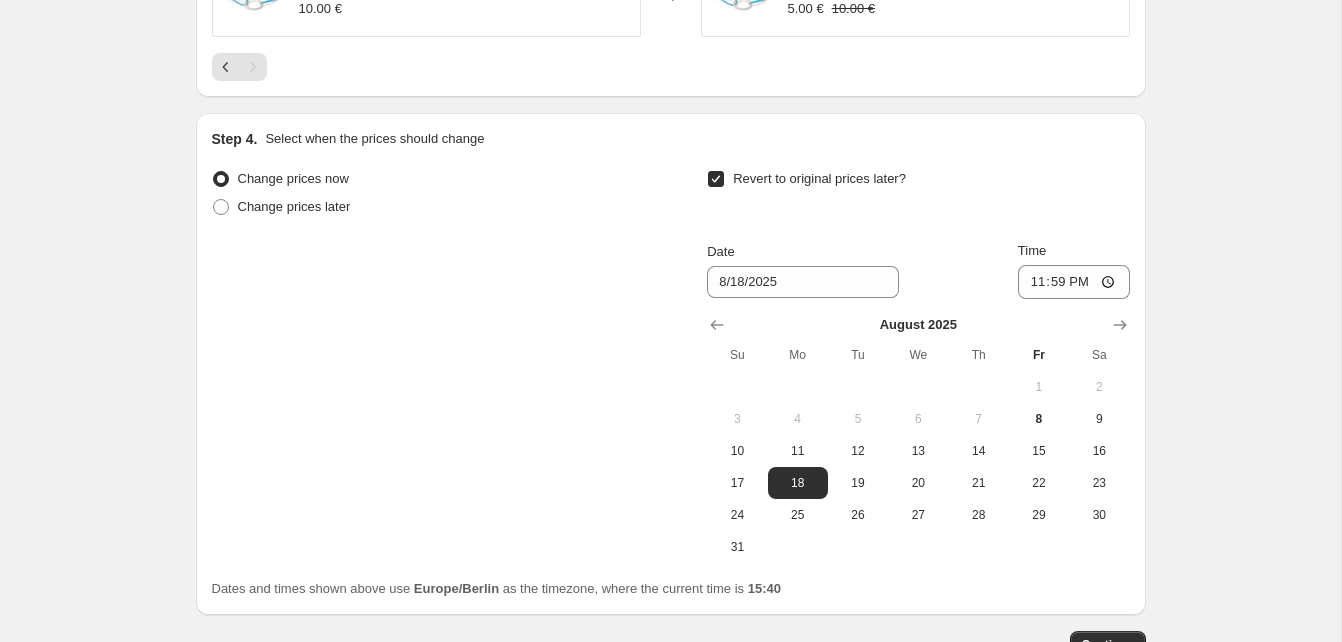 scroll, scrollTop: 1552, scrollLeft: 0, axis: vertical 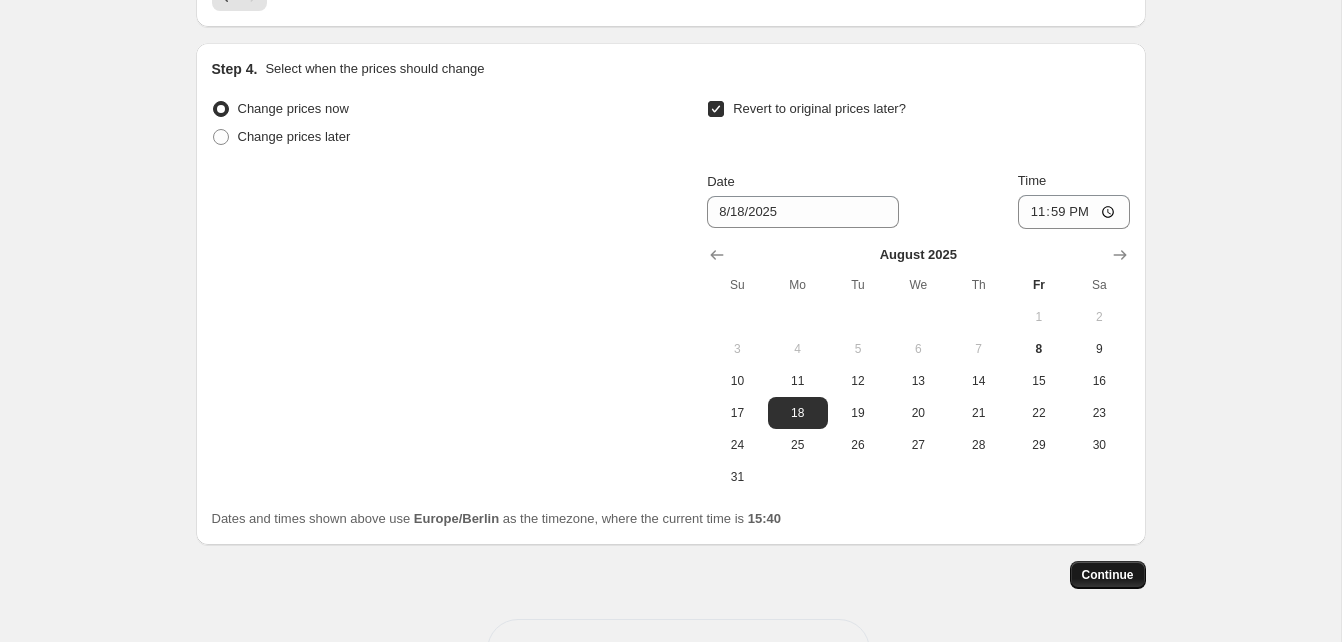 click on "Continue" at bounding box center (1108, 575) 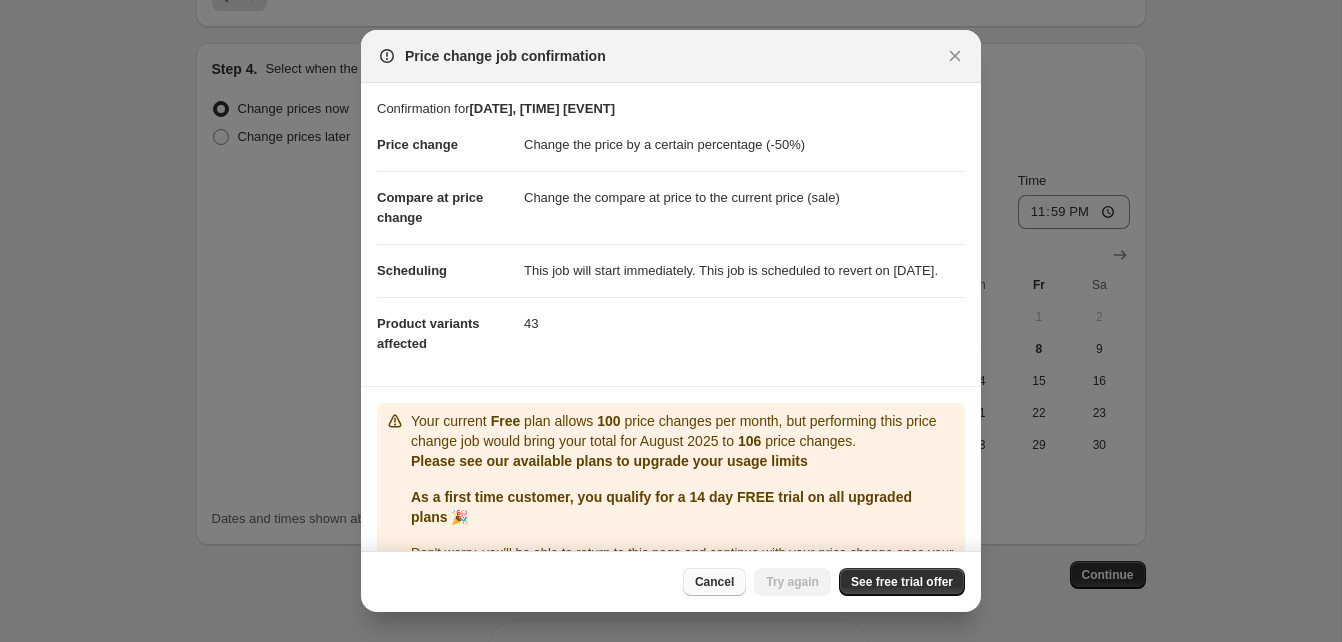click on "Cancel" at bounding box center (714, 582) 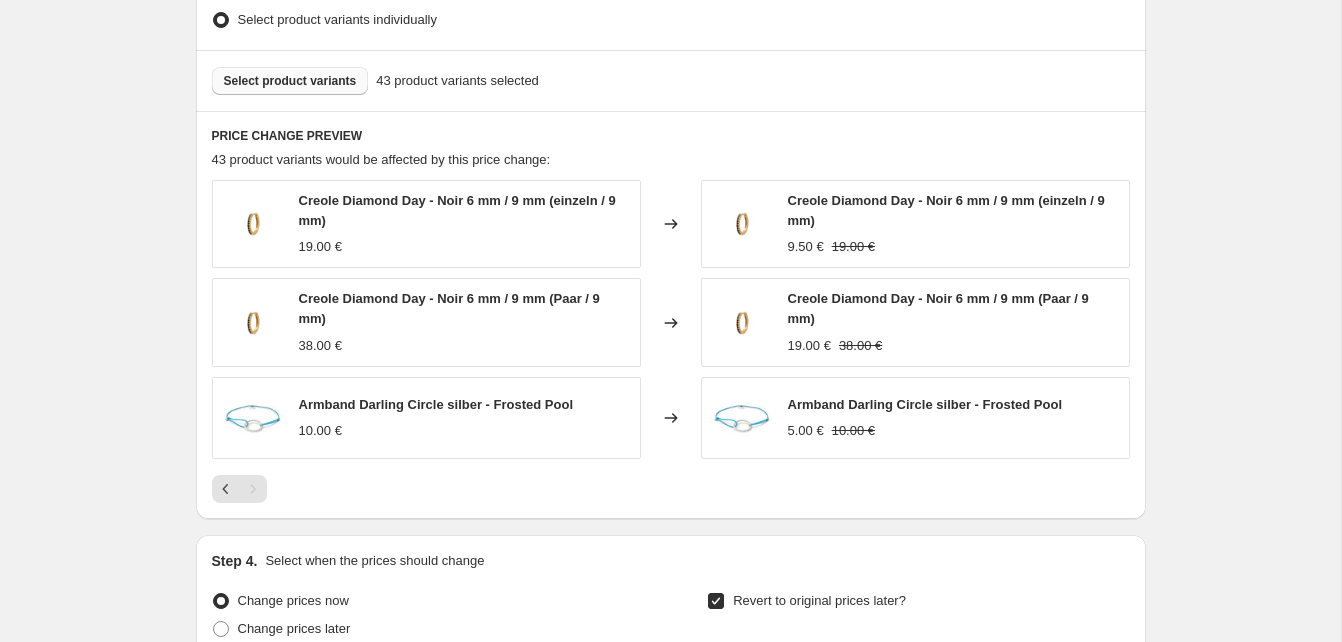 scroll, scrollTop: 1034, scrollLeft: 0, axis: vertical 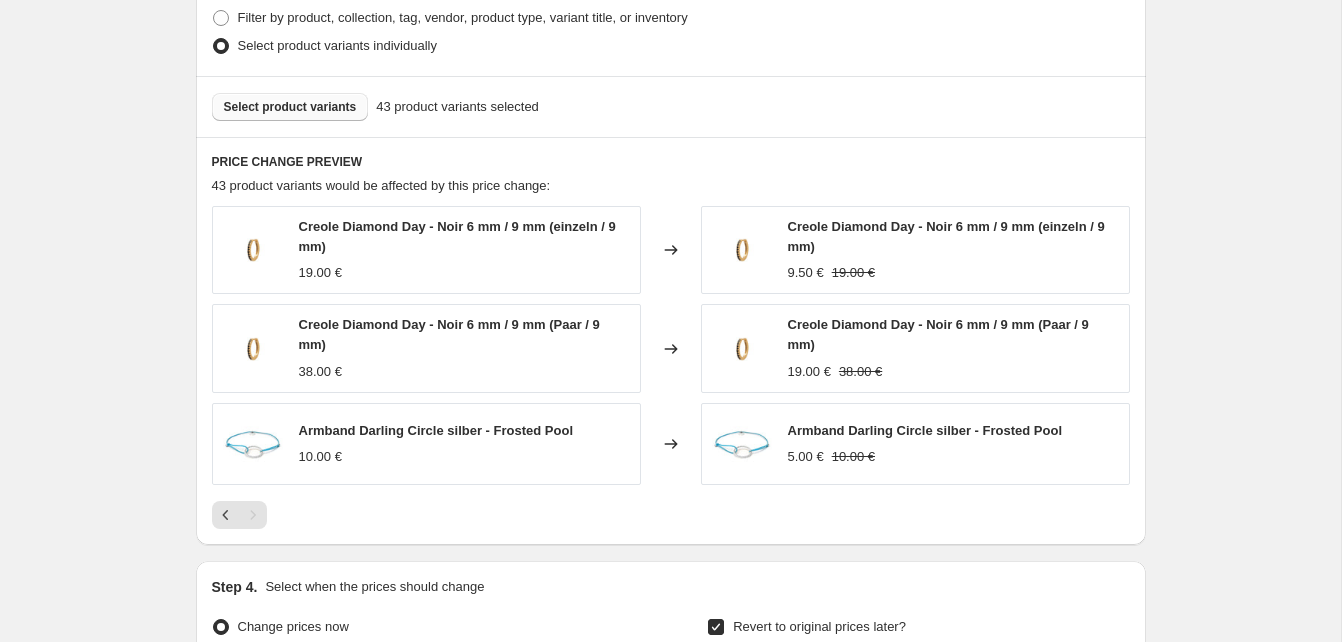 click on "Select product variants" at bounding box center [290, 107] 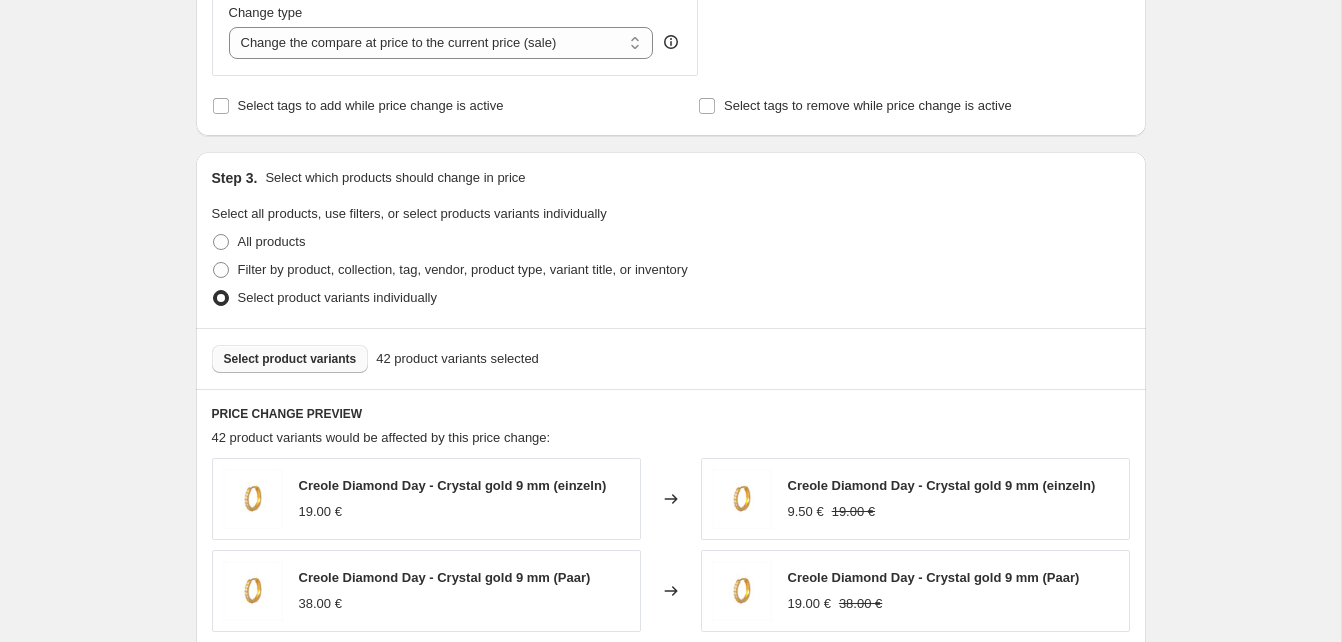scroll, scrollTop: 792, scrollLeft: 0, axis: vertical 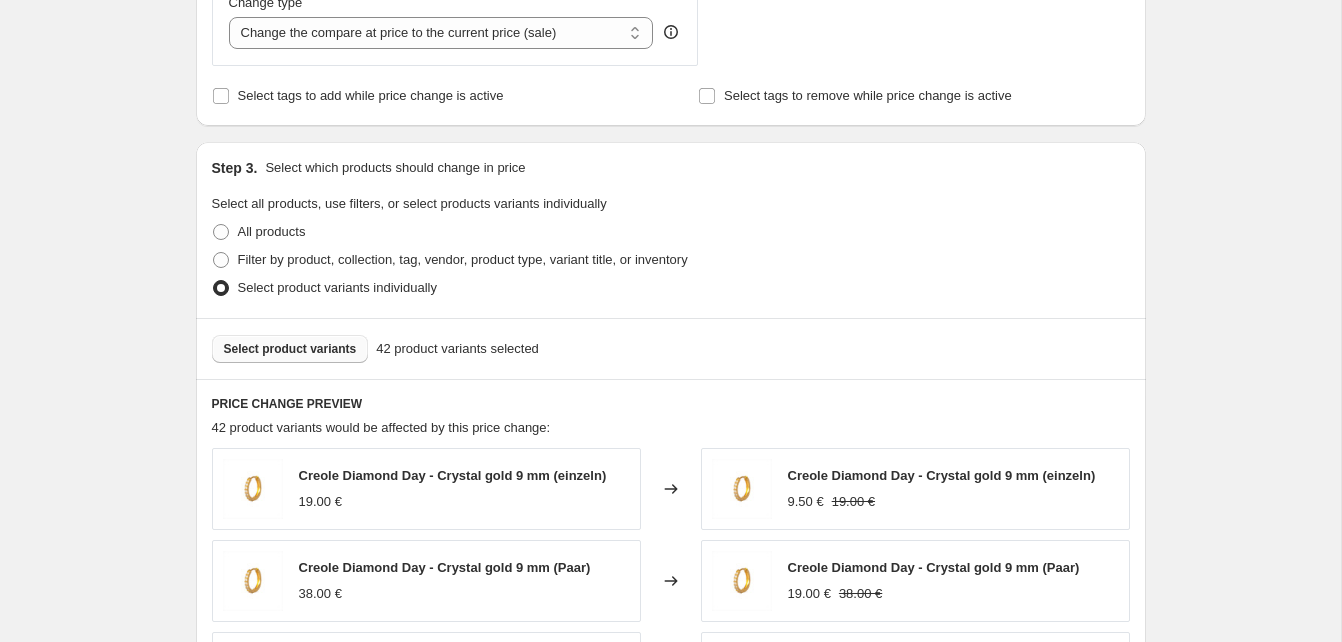 click on "Select product variants" at bounding box center (290, 349) 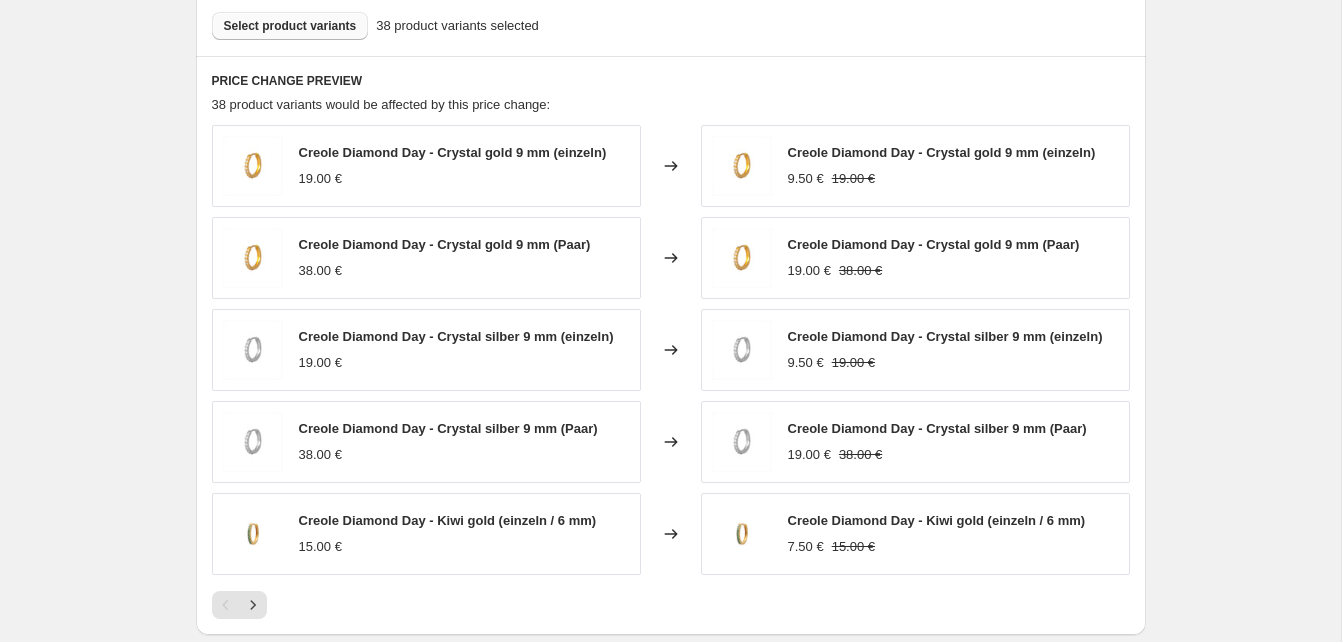 scroll, scrollTop: 1234, scrollLeft: 0, axis: vertical 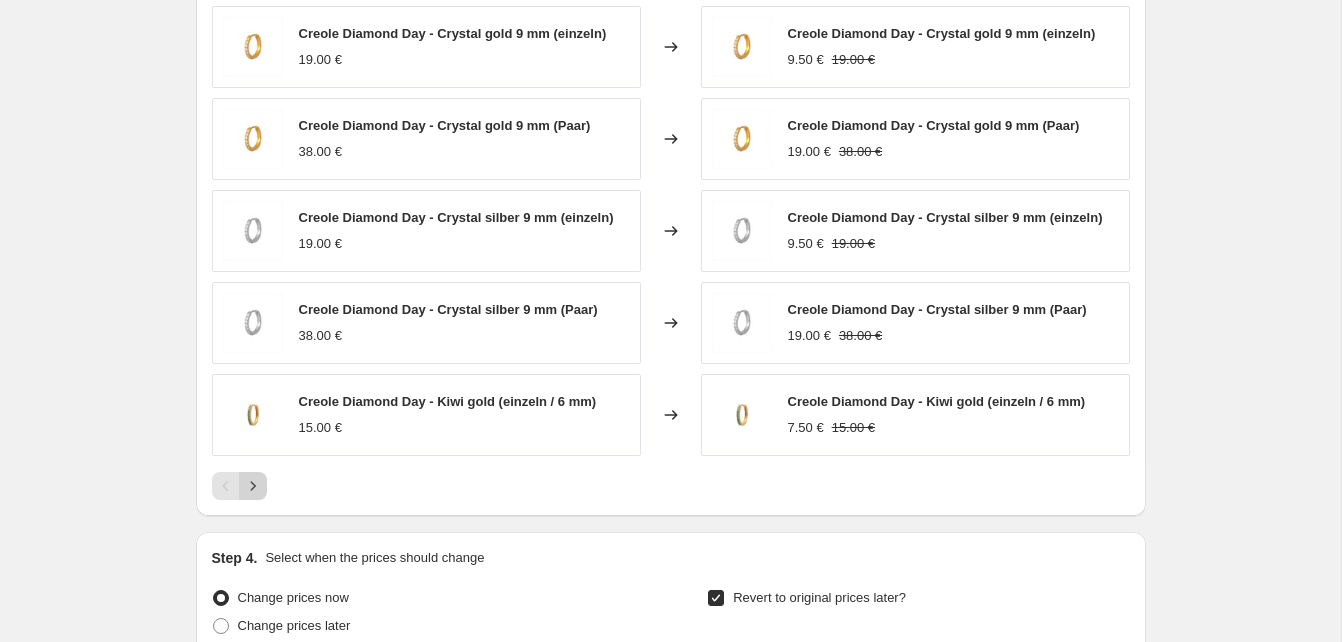 click 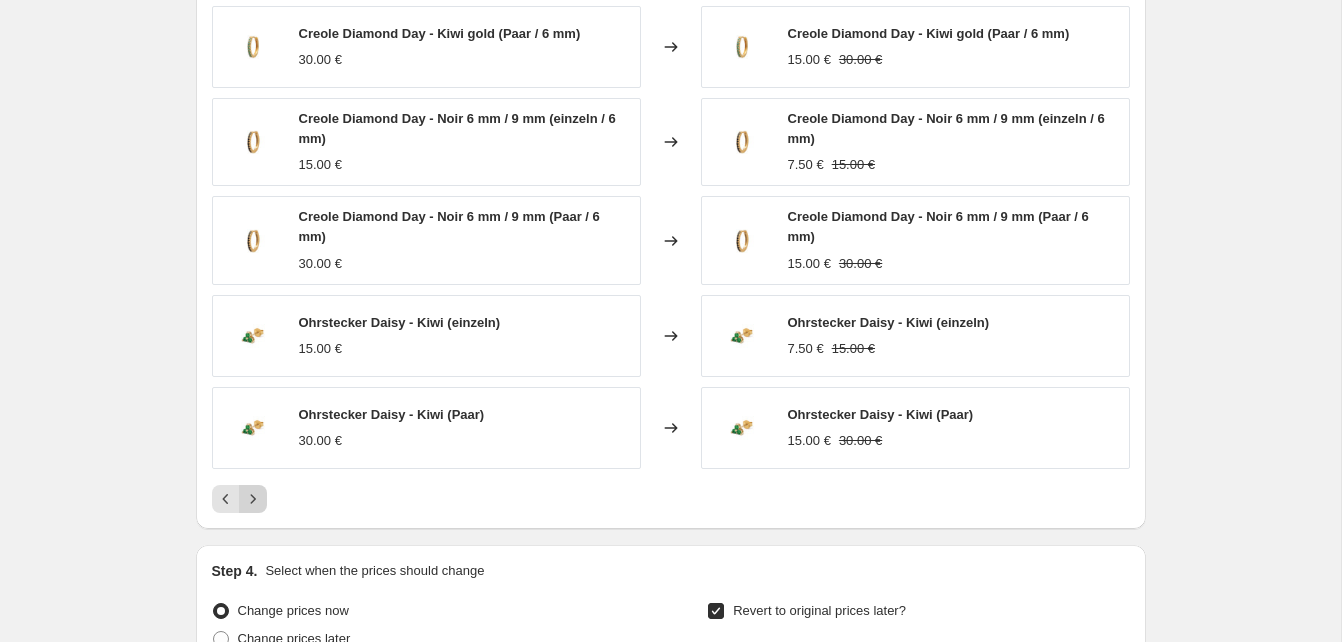scroll, scrollTop: 1148, scrollLeft: 0, axis: vertical 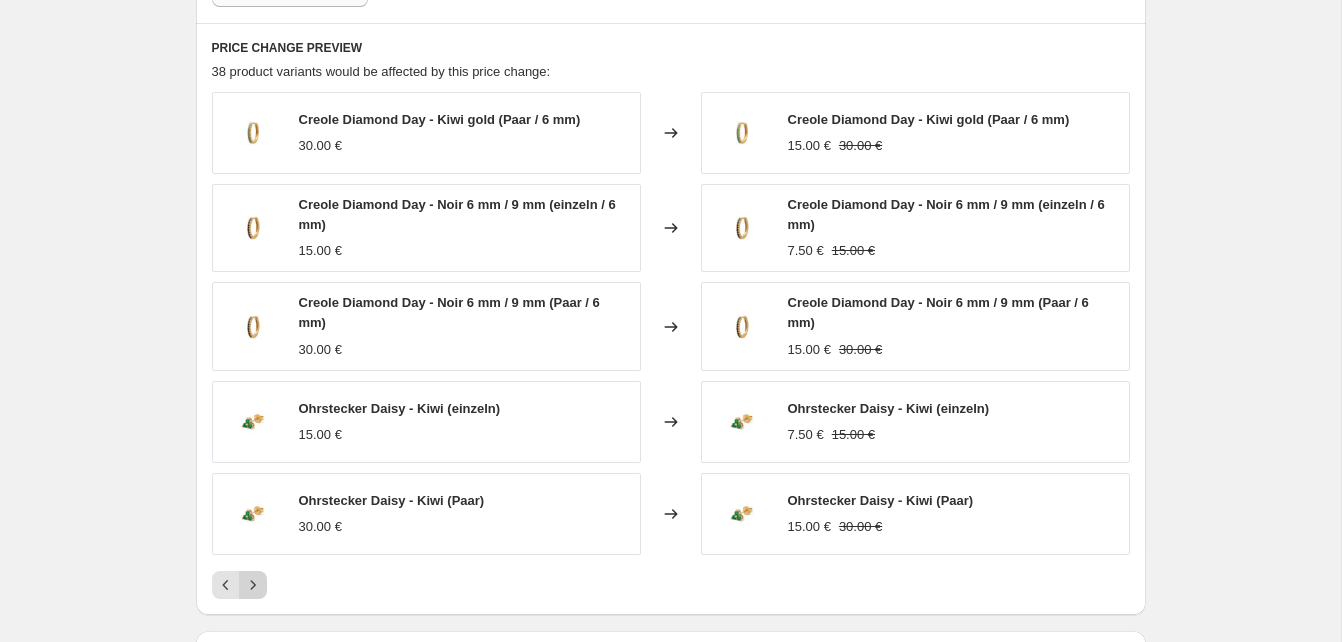 click 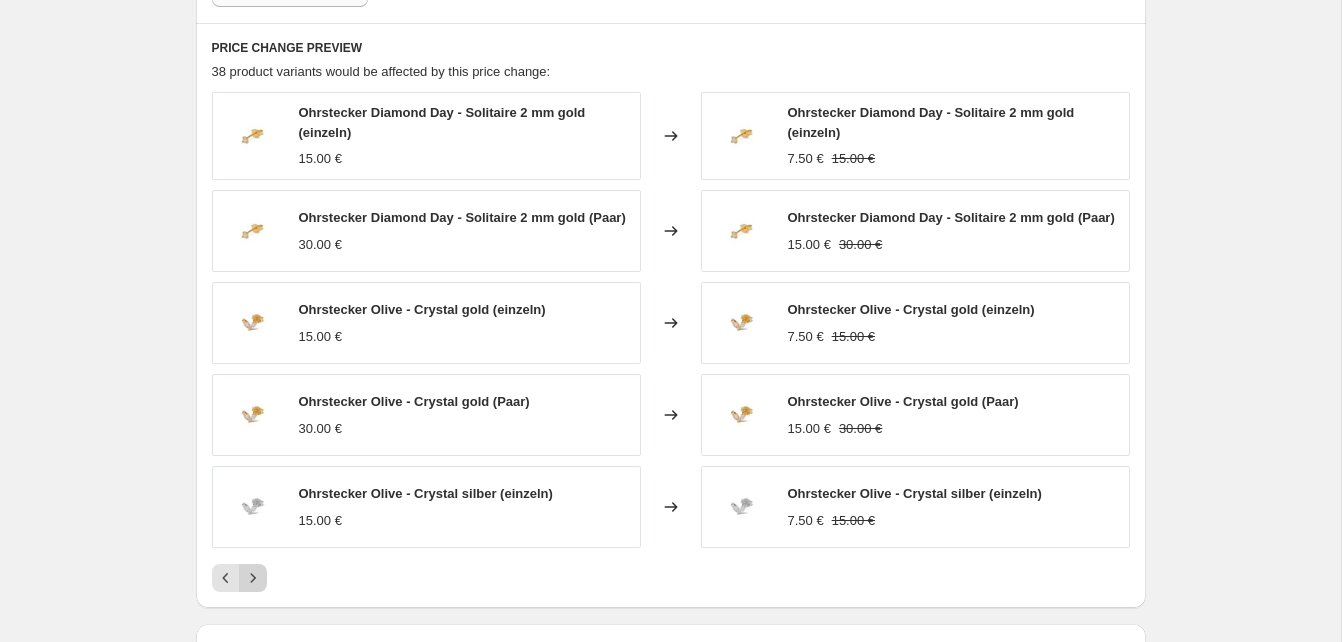 click 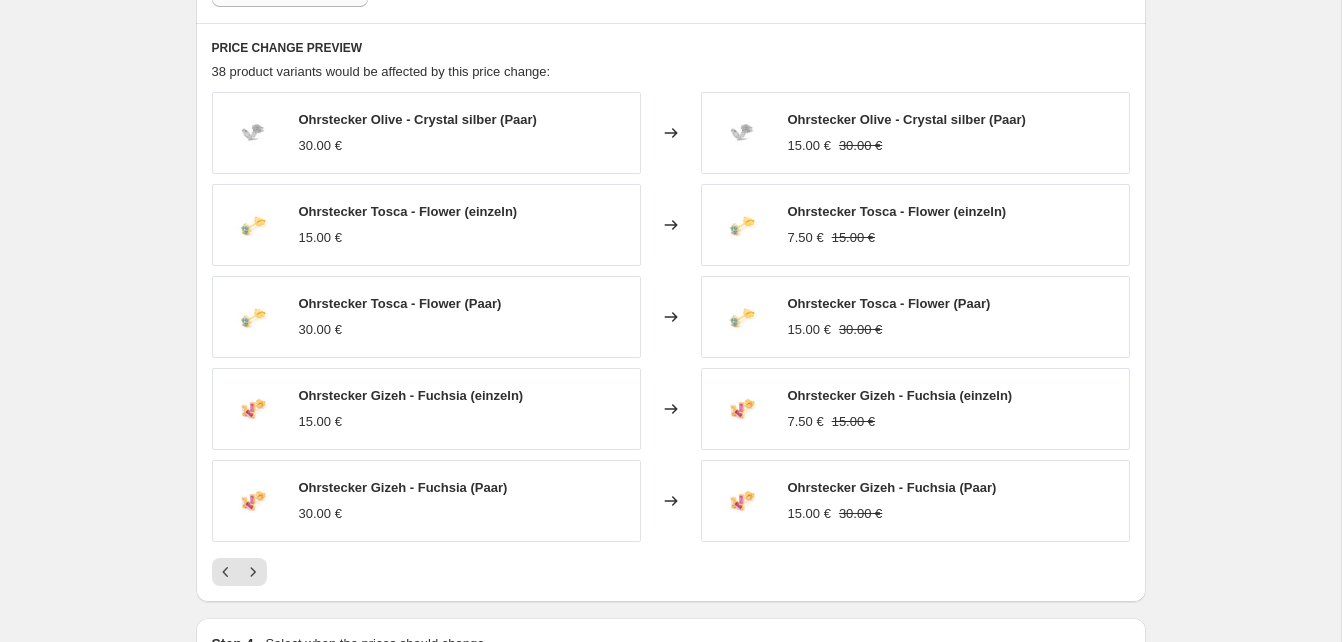 scroll, scrollTop: 1097, scrollLeft: 0, axis: vertical 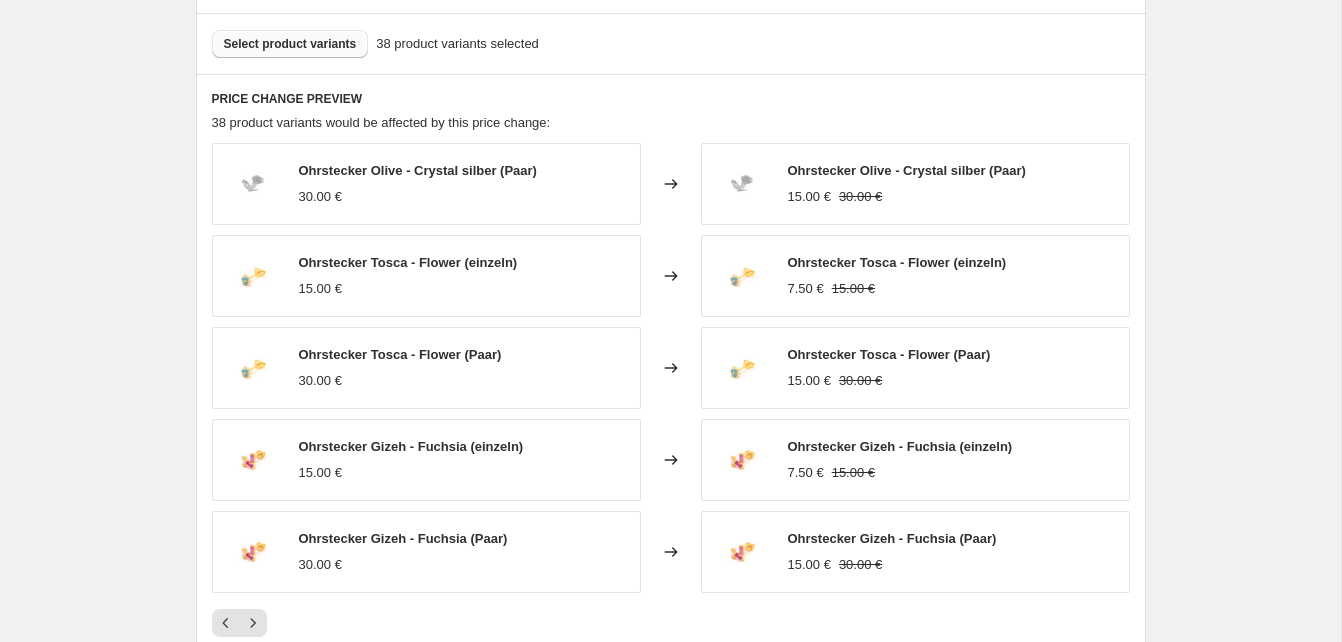 click on "Select product variants" at bounding box center (290, 44) 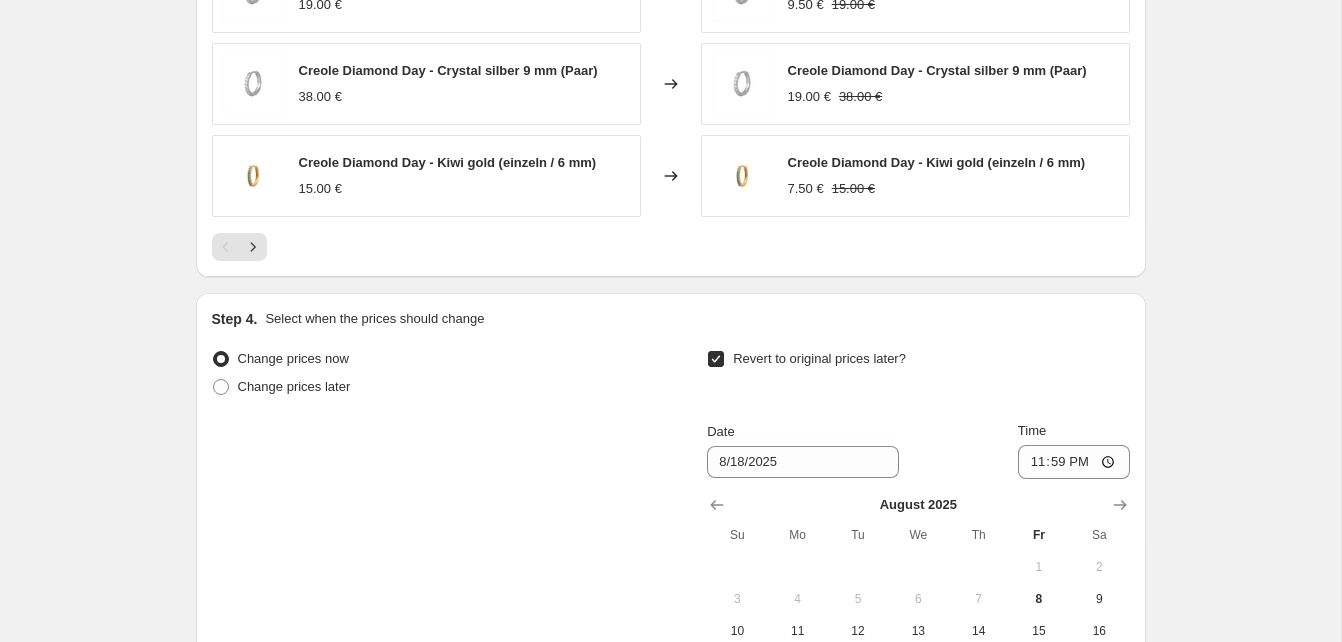 scroll, scrollTop: 1475, scrollLeft: 0, axis: vertical 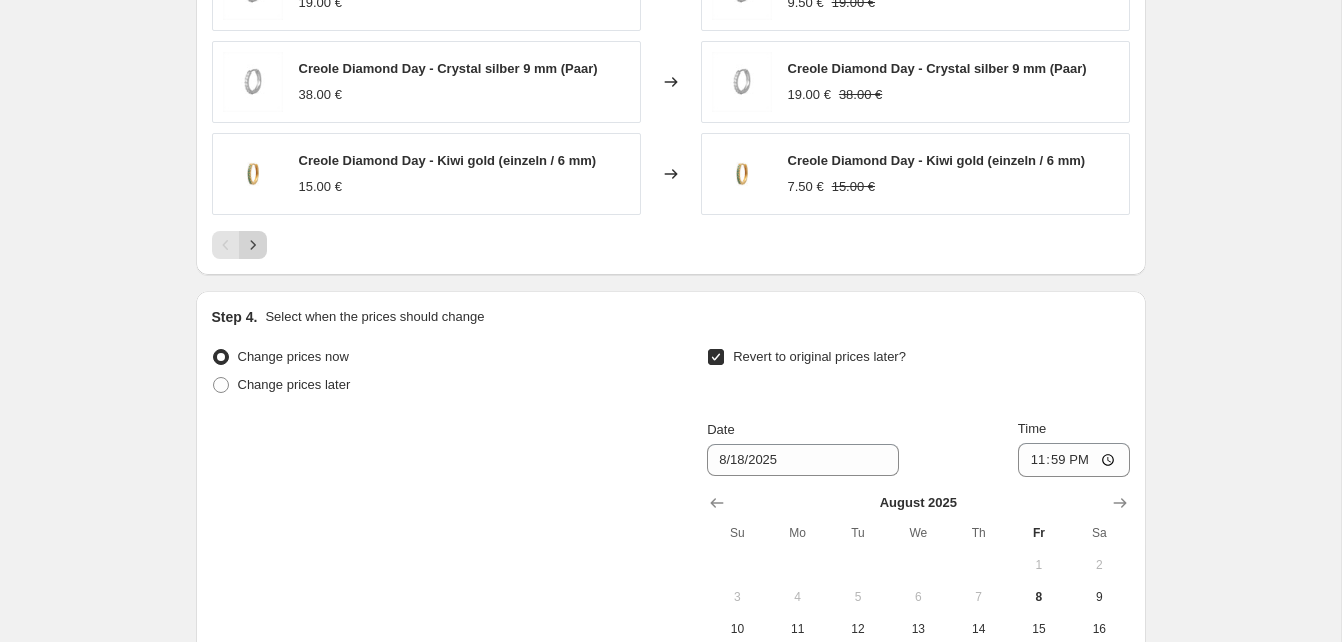 click 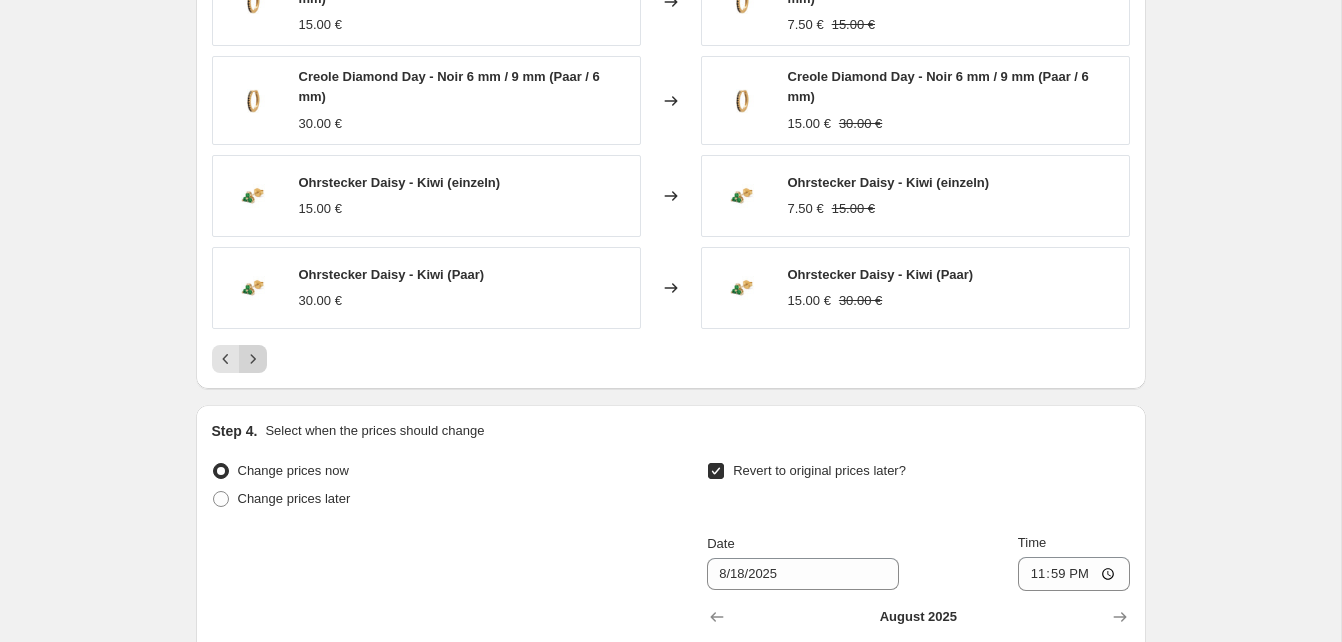 scroll, scrollTop: 1411, scrollLeft: 0, axis: vertical 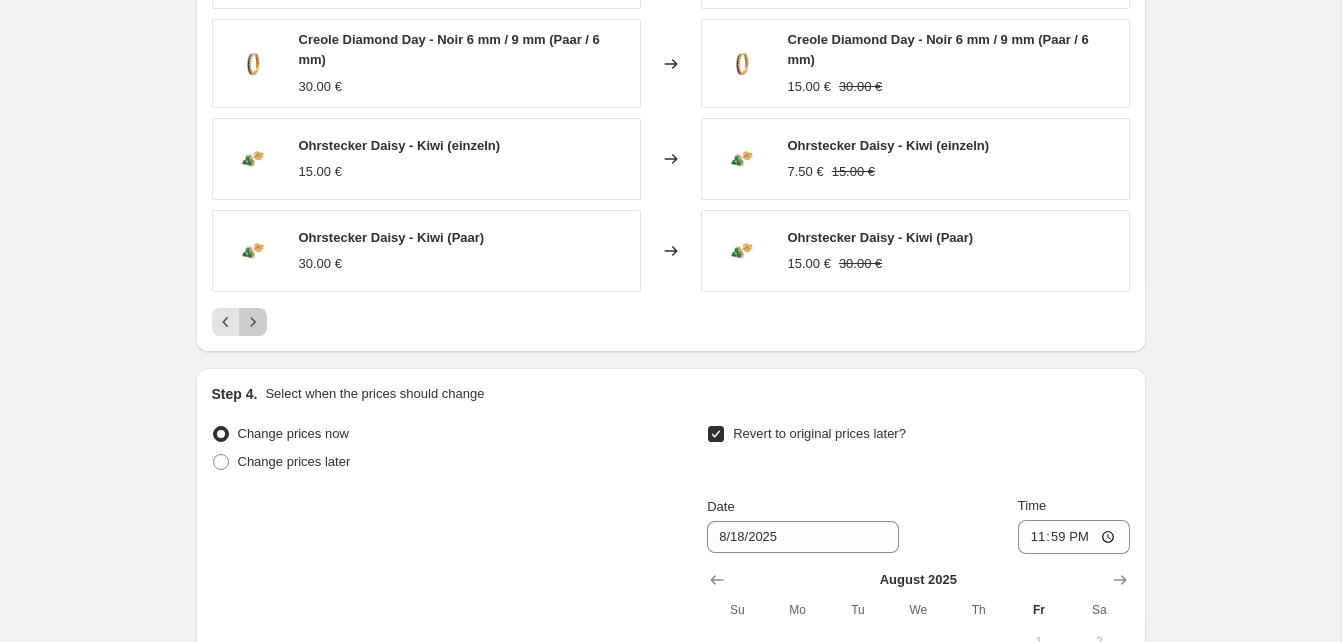 click 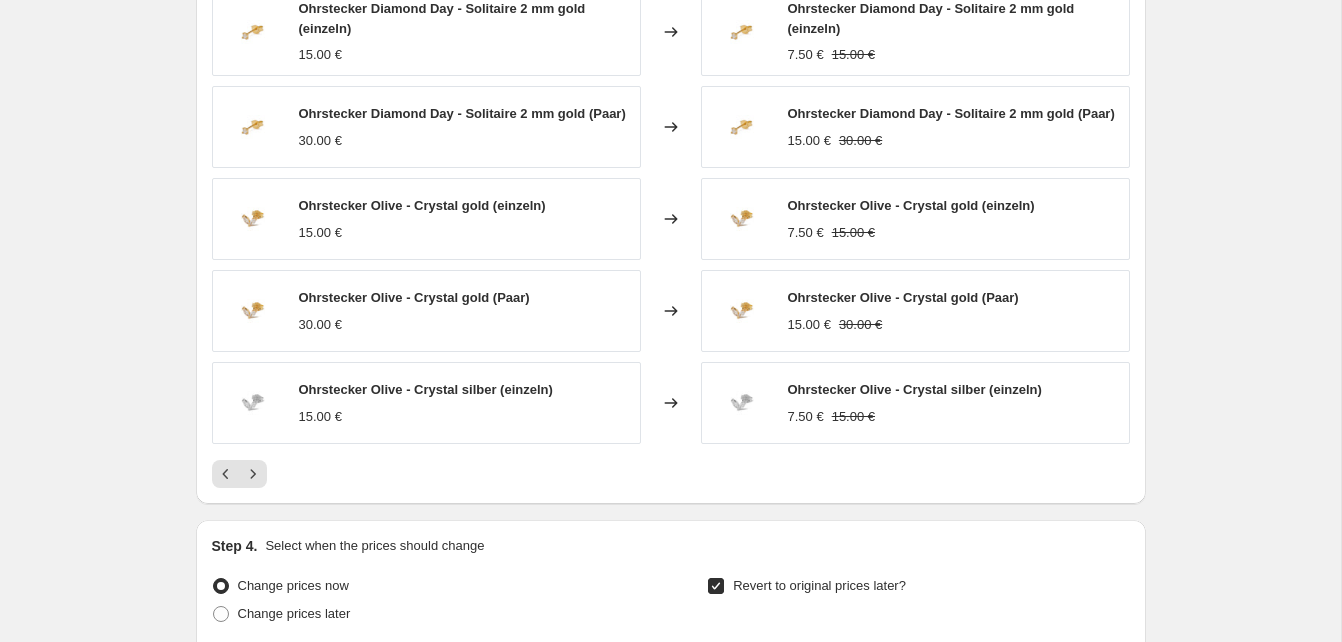 scroll, scrollTop: 1327, scrollLeft: 0, axis: vertical 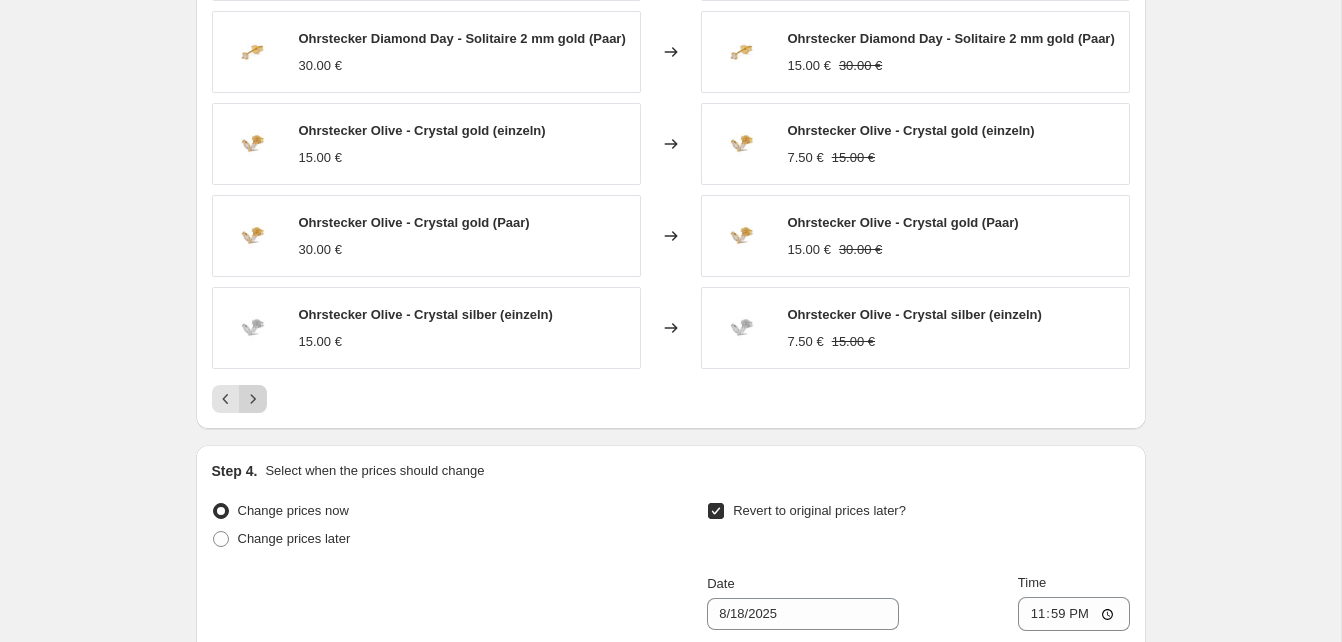 click 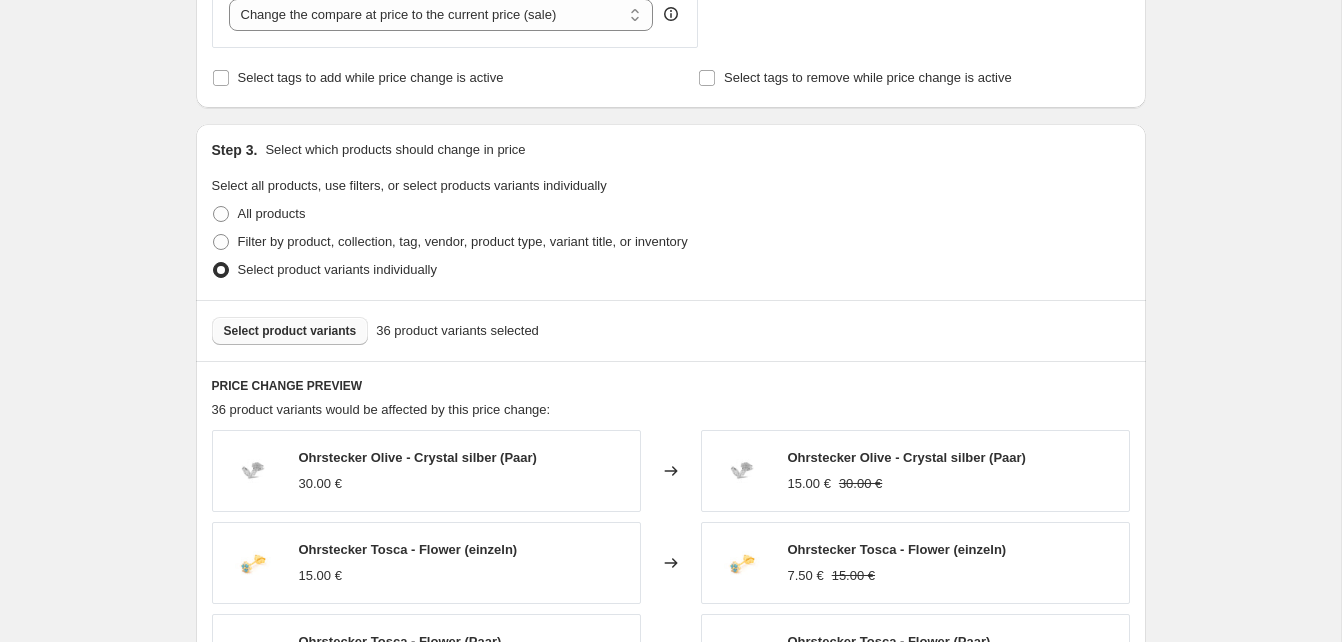scroll, scrollTop: 896, scrollLeft: 0, axis: vertical 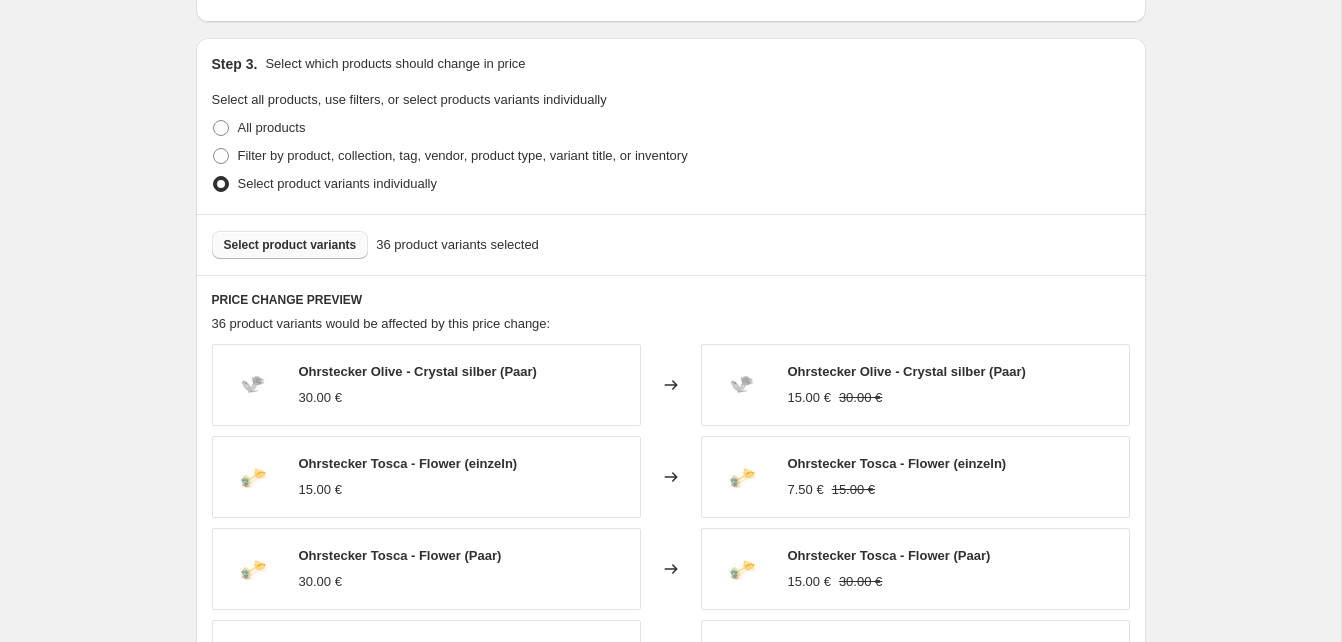 click on "Select product variants" at bounding box center (290, 245) 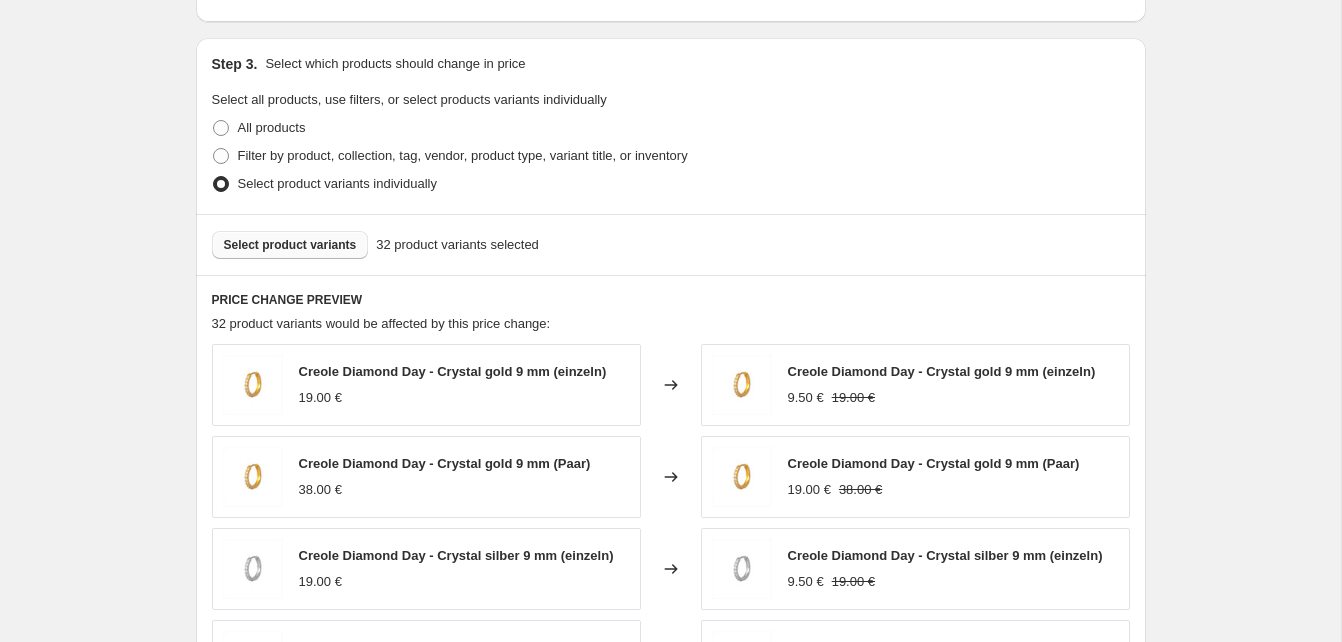 scroll, scrollTop: 1783, scrollLeft: 0, axis: vertical 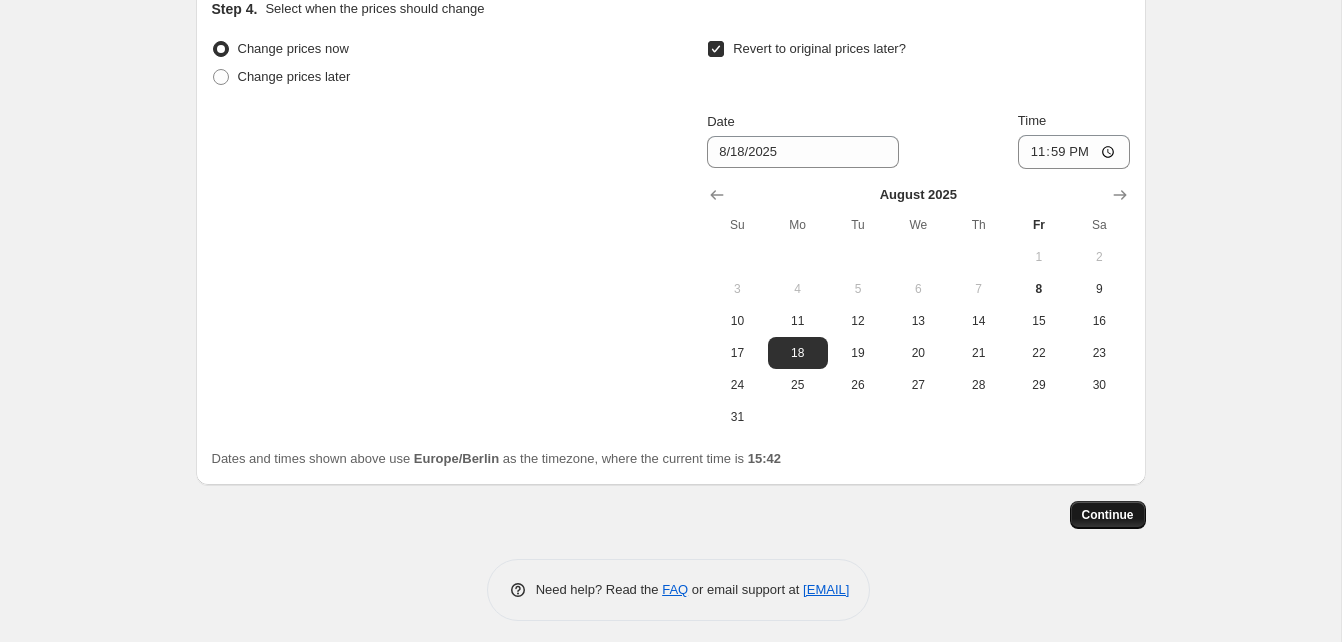 click on "Continue" at bounding box center [1108, 515] 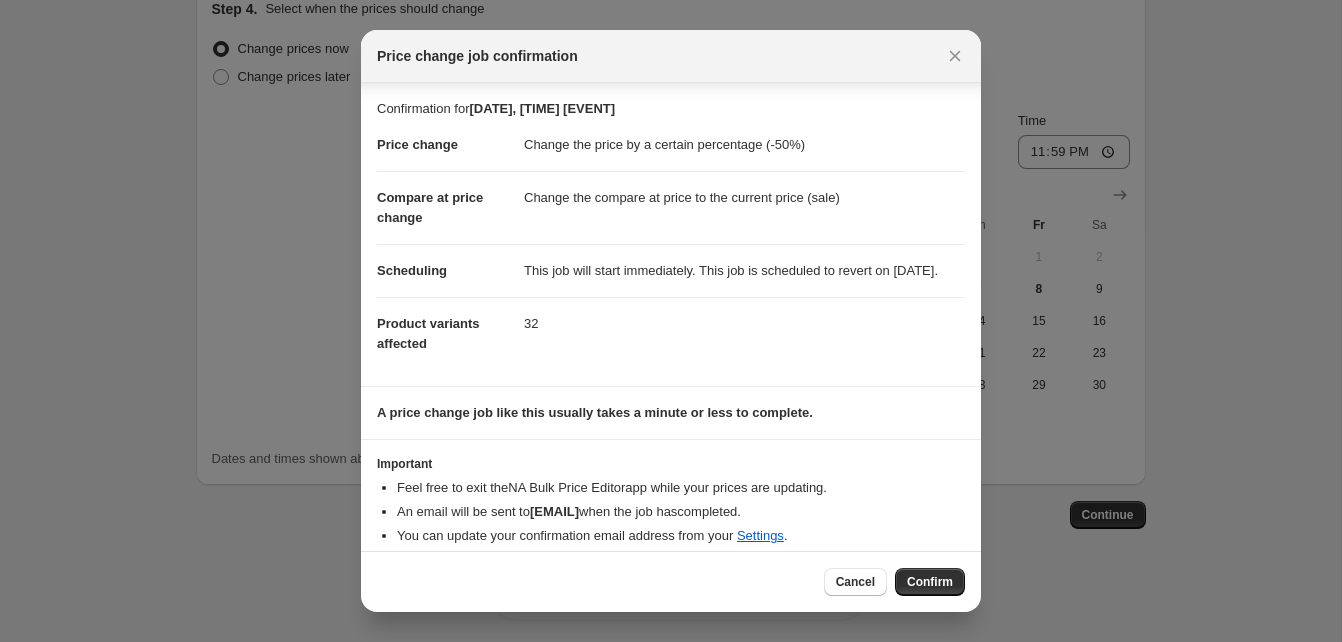 scroll, scrollTop: 32, scrollLeft: 0, axis: vertical 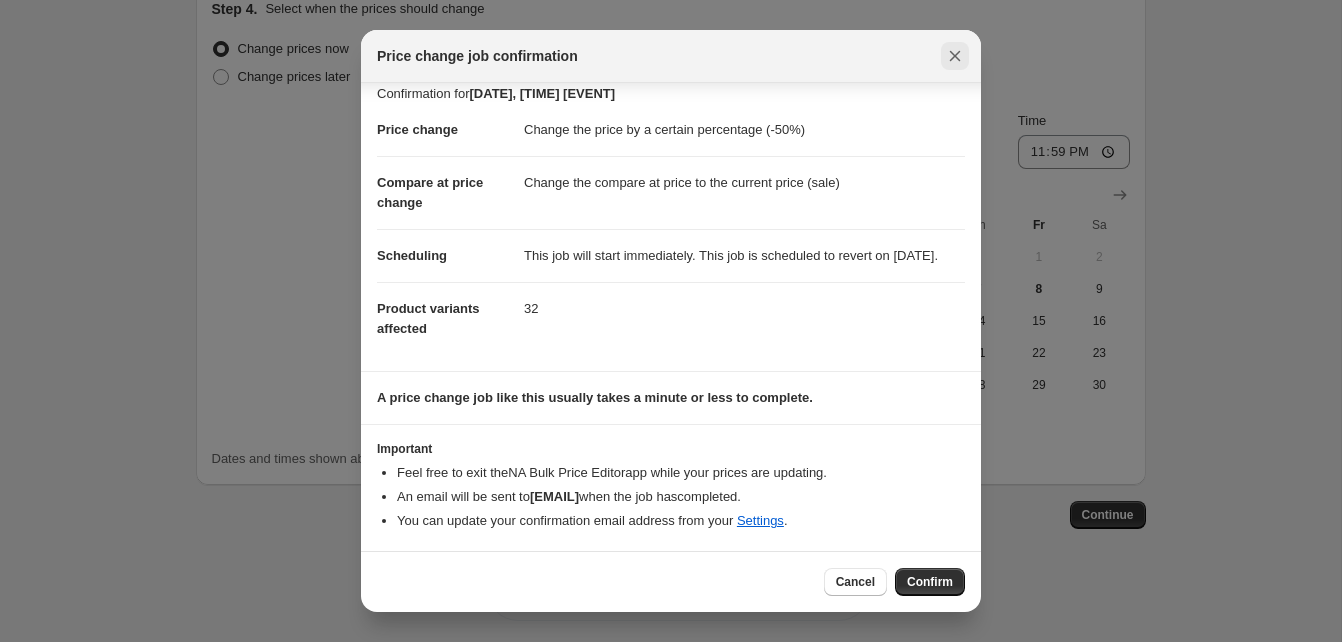 click 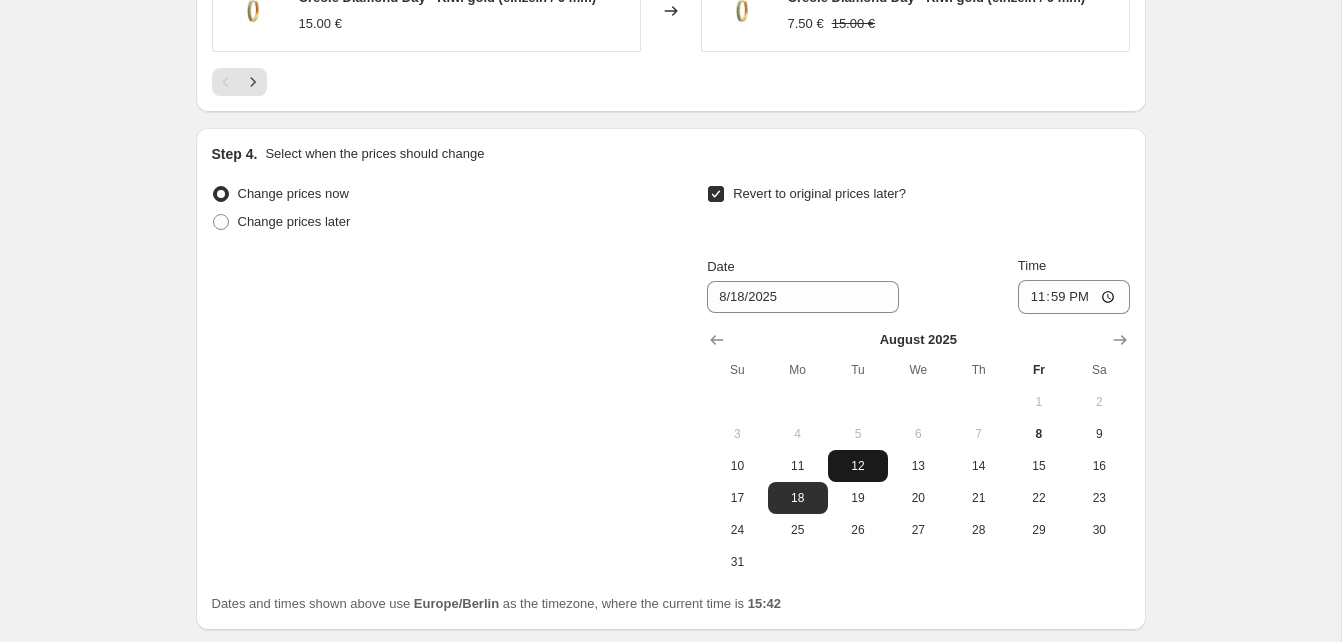 scroll, scrollTop: 1665, scrollLeft: 0, axis: vertical 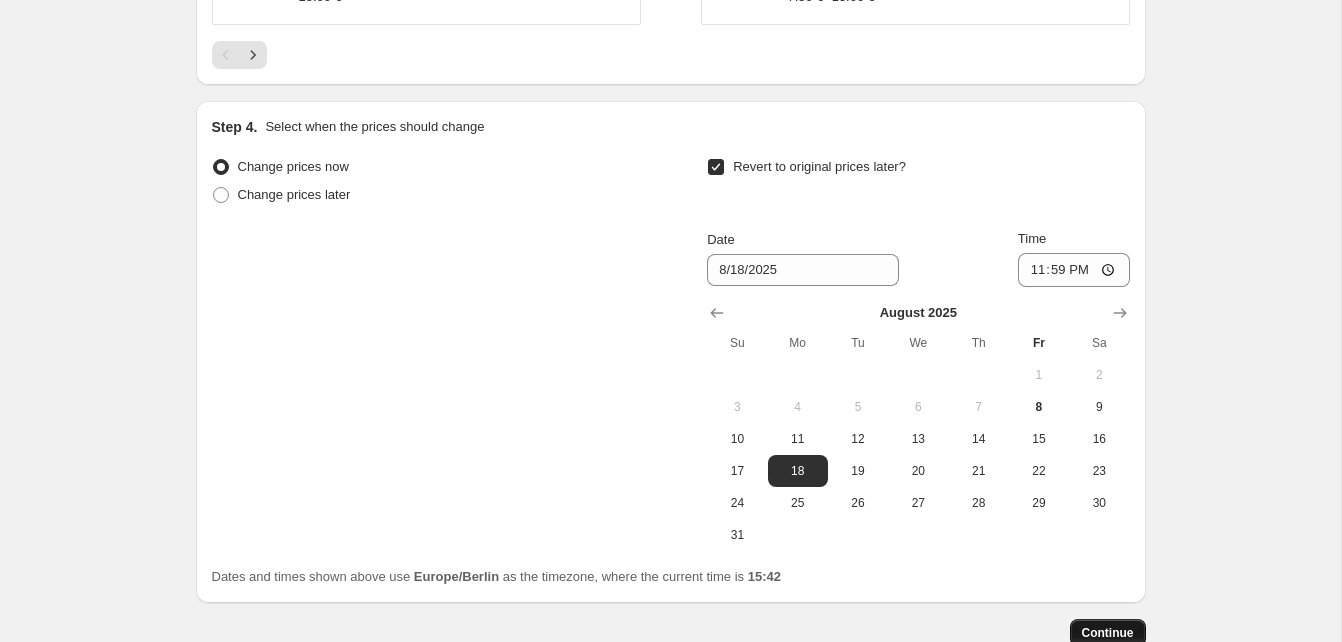 click on "Continue" at bounding box center (1108, 633) 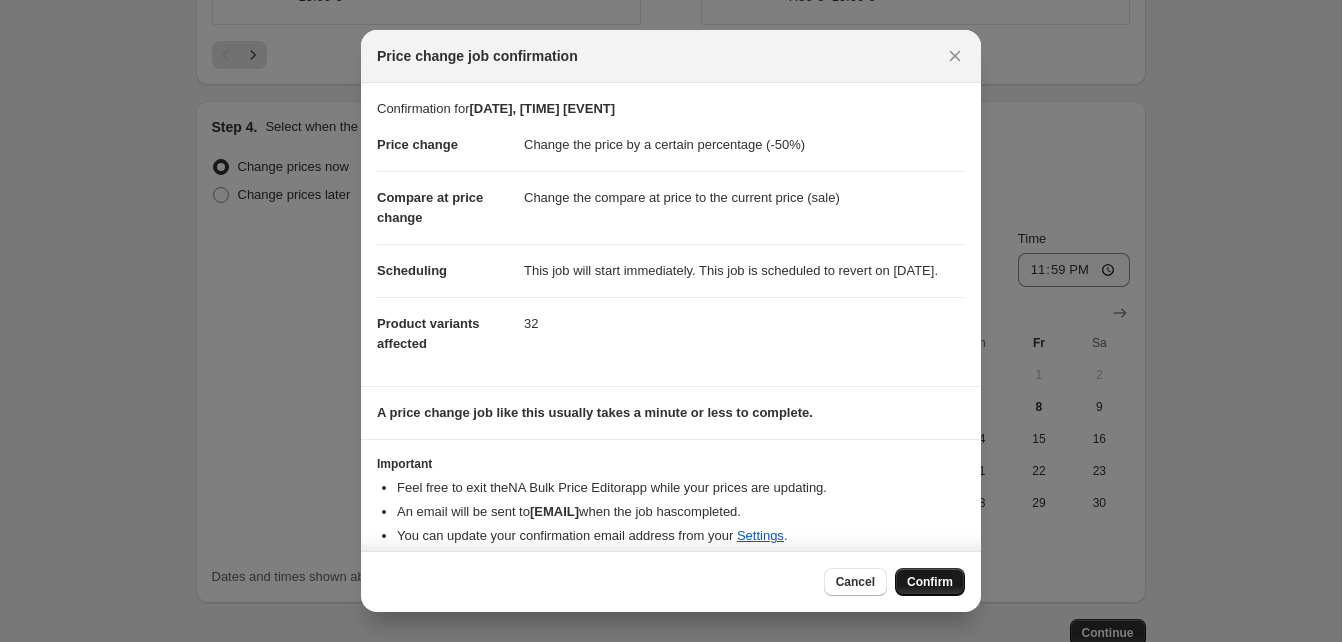 click on "Confirm" at bounding box center (930, 582) 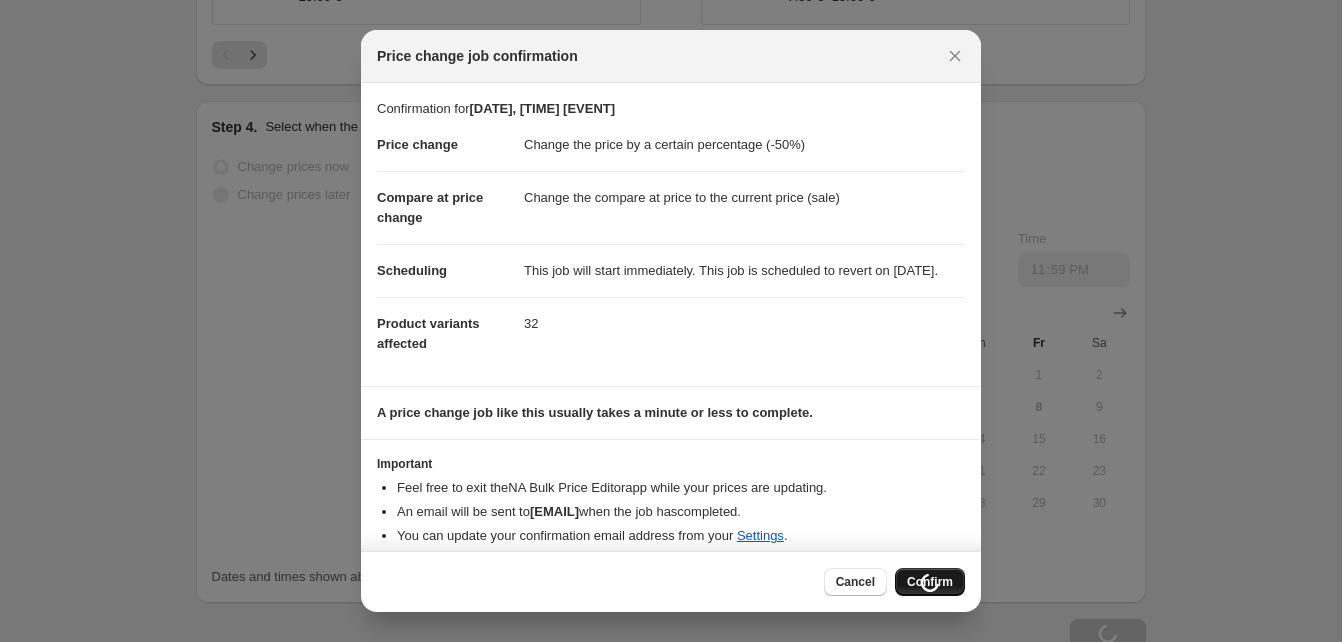 scroll, scrollTop: 1733, scrollLeft: 0, axis: vertical 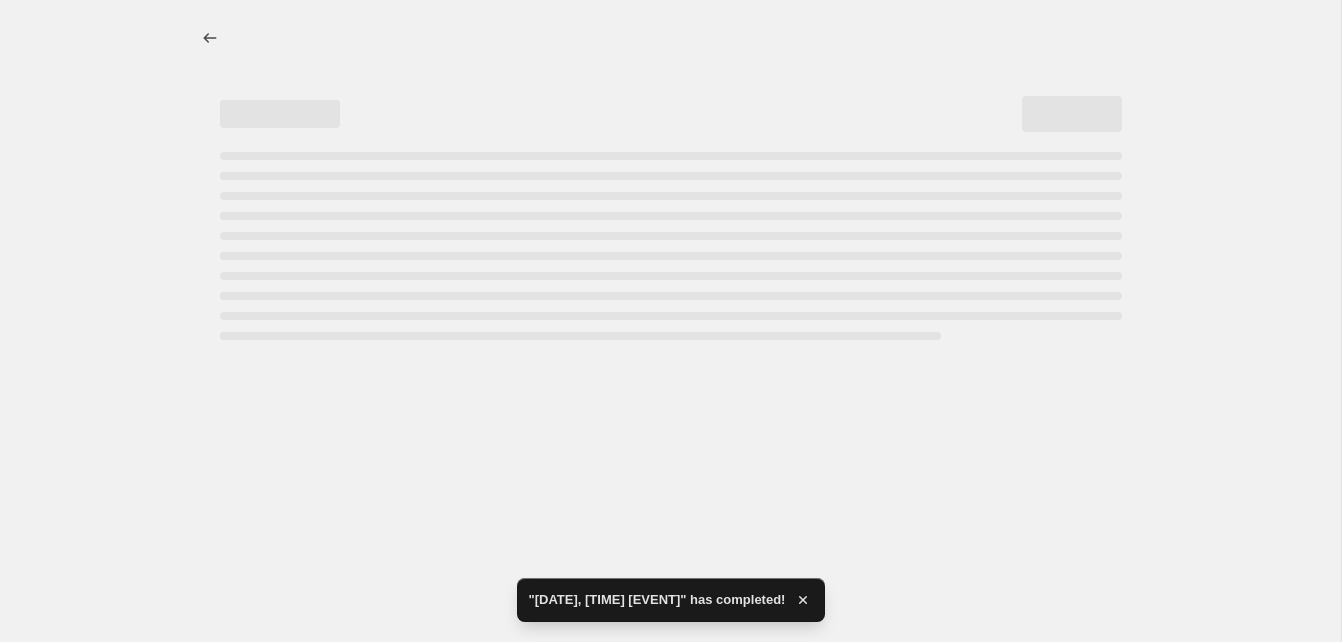select on "percentage" 